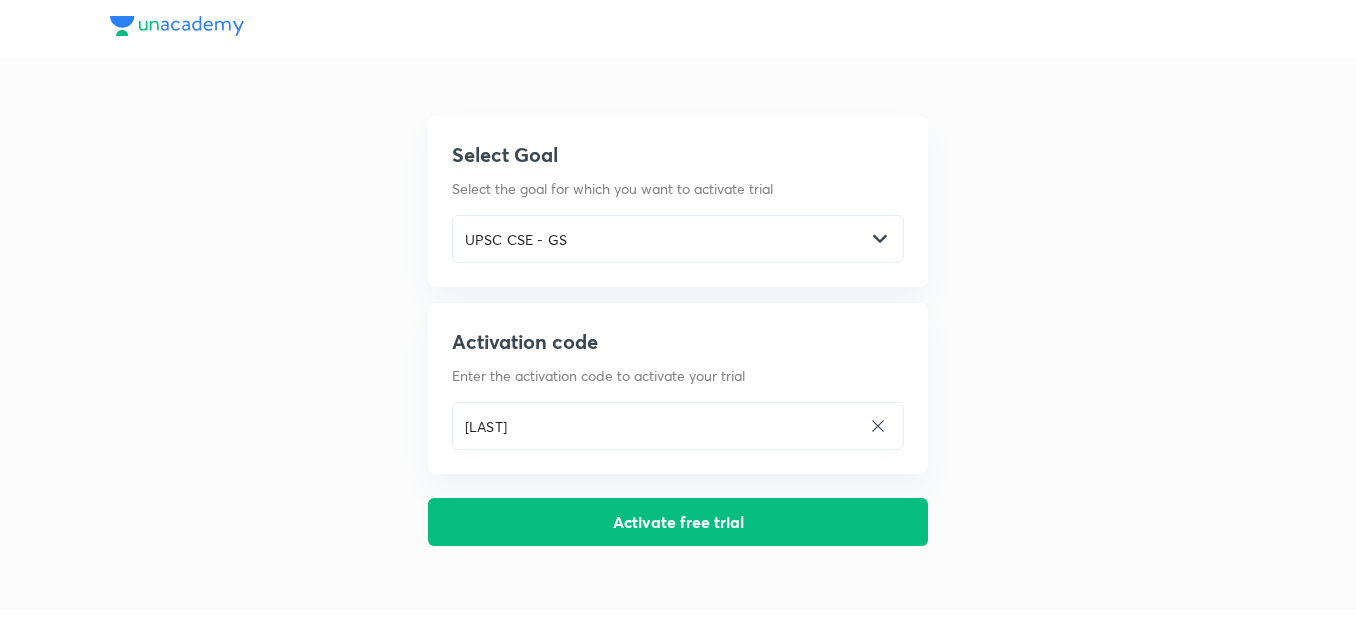 scroll, scrollTop: 0, scrollLeft: 0, axis: both 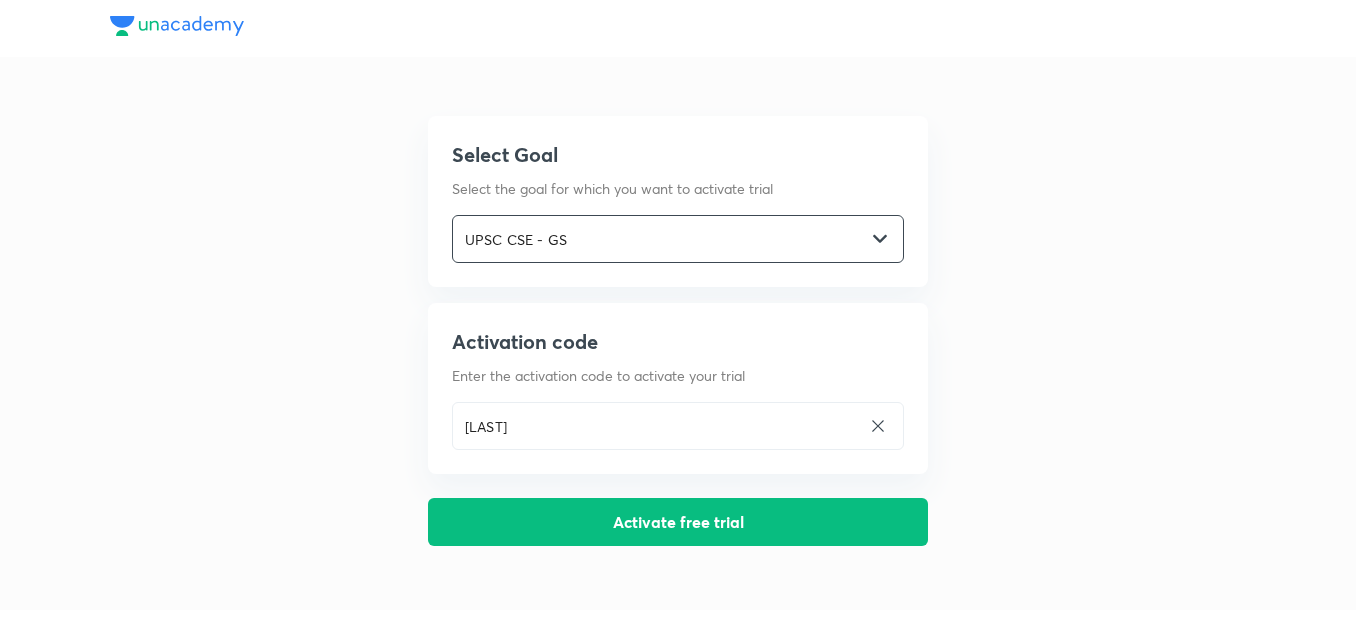 click on "UPSC CSE - GS" at bounding box center (659, 239) 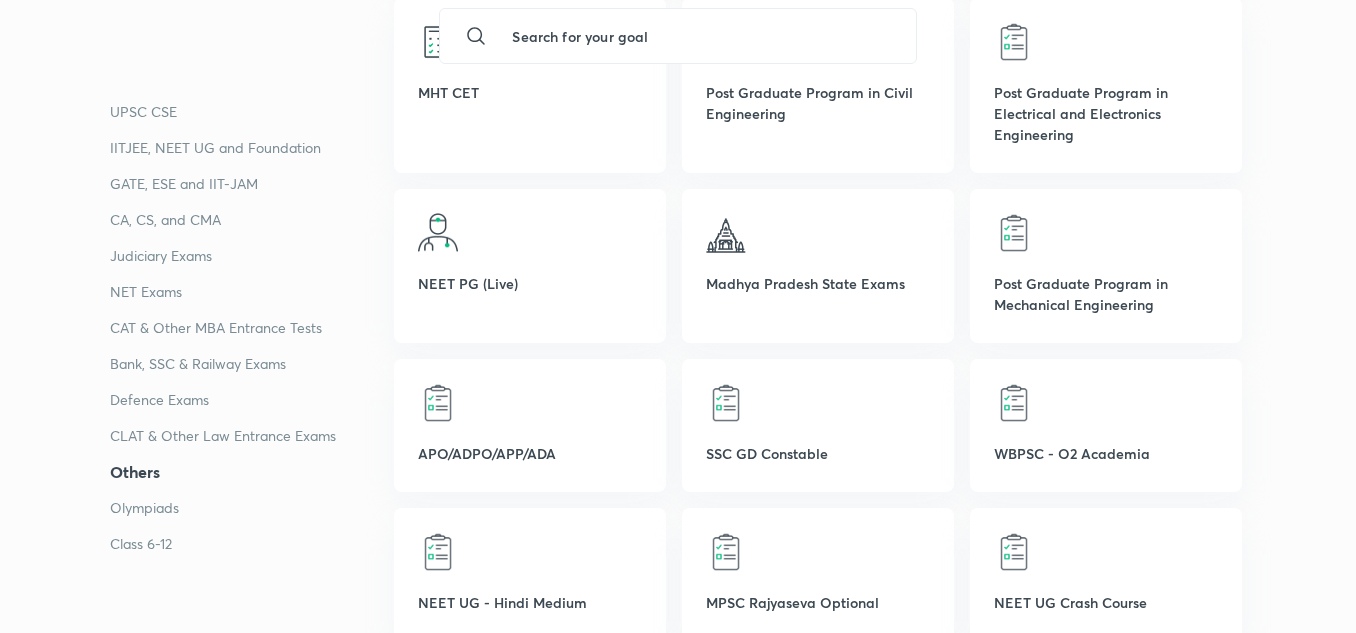scroll, scrollTop: 4798, scrollLeft: 0, axis: vertical 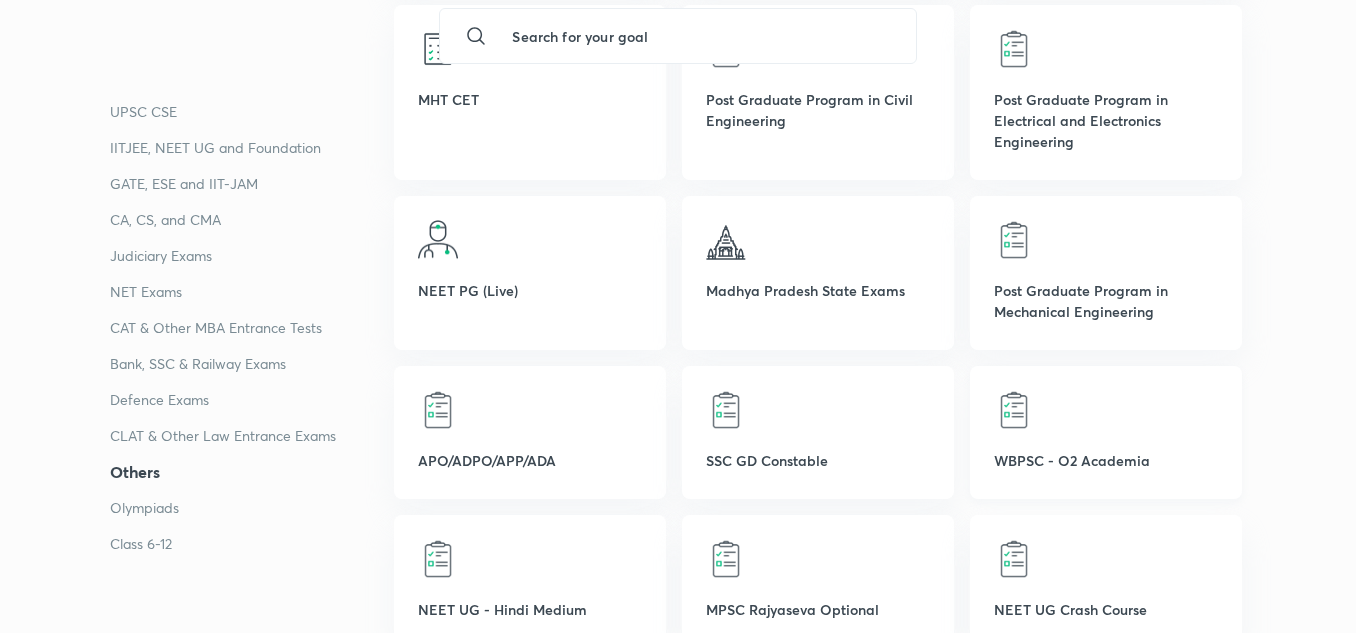click on "WBPSC - O2 Academia" at bounding box center [1106, 460] 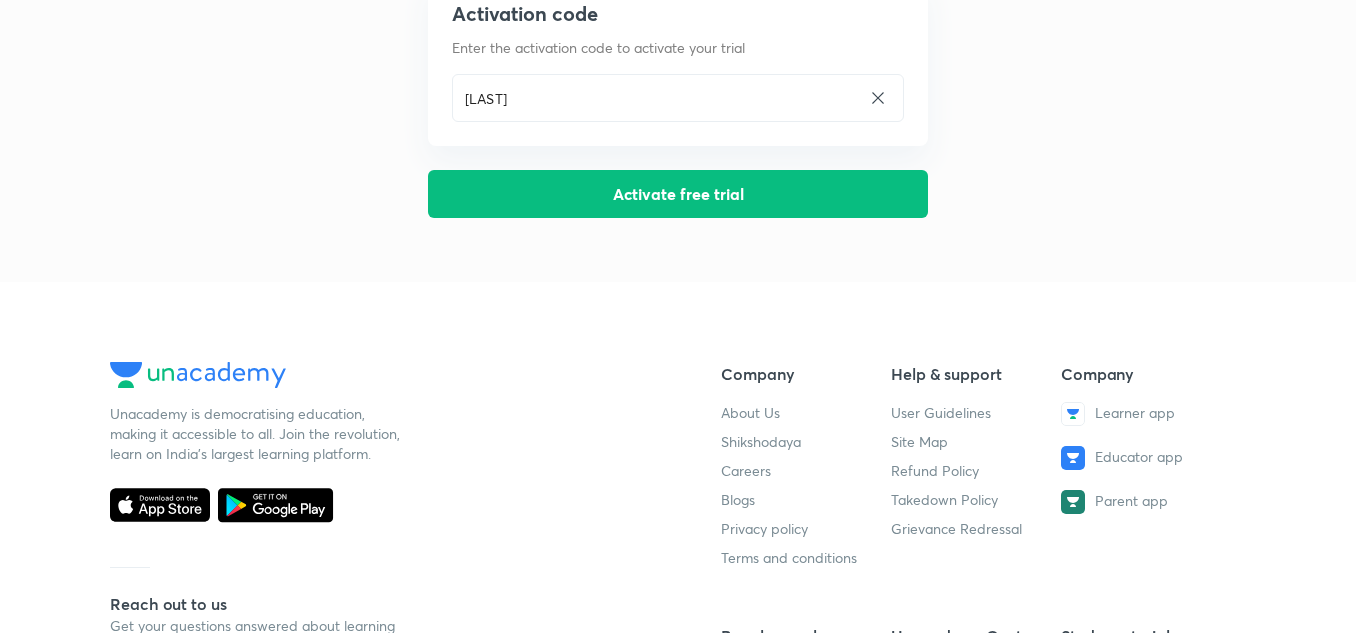 scroll, scrollTop: 324, scrollLeft: 0, axis: vertical 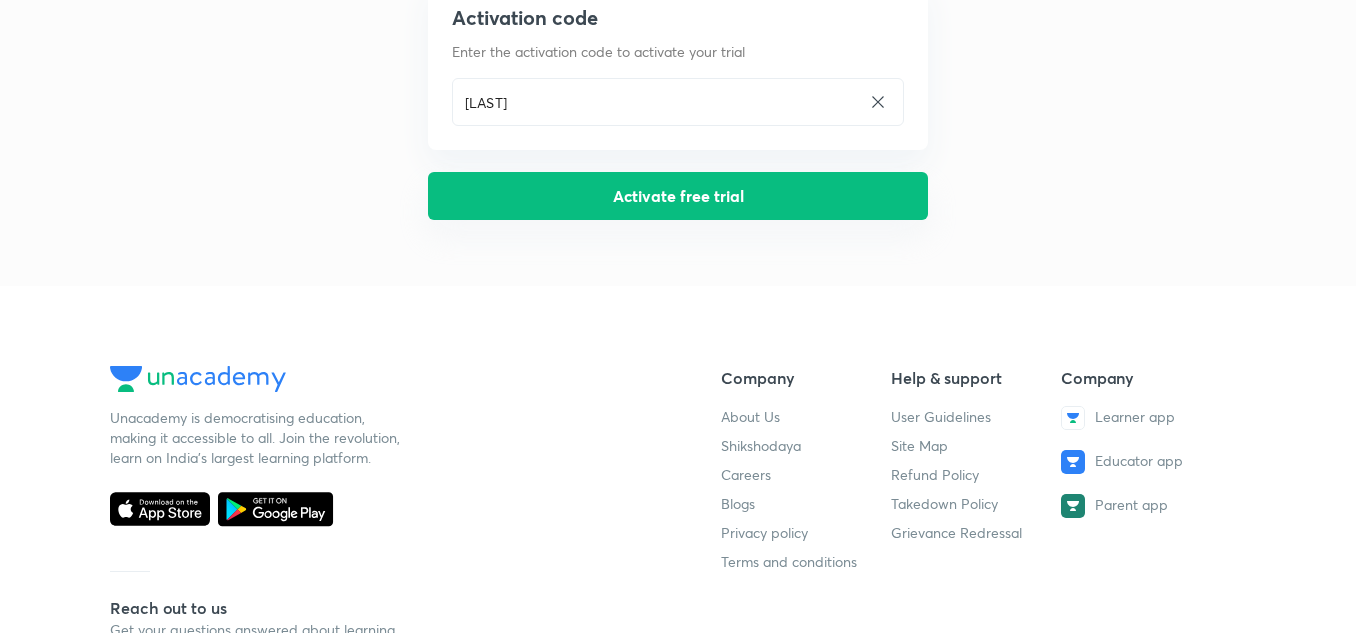 click on "Activate free trial" at bounding box center (678, 196) 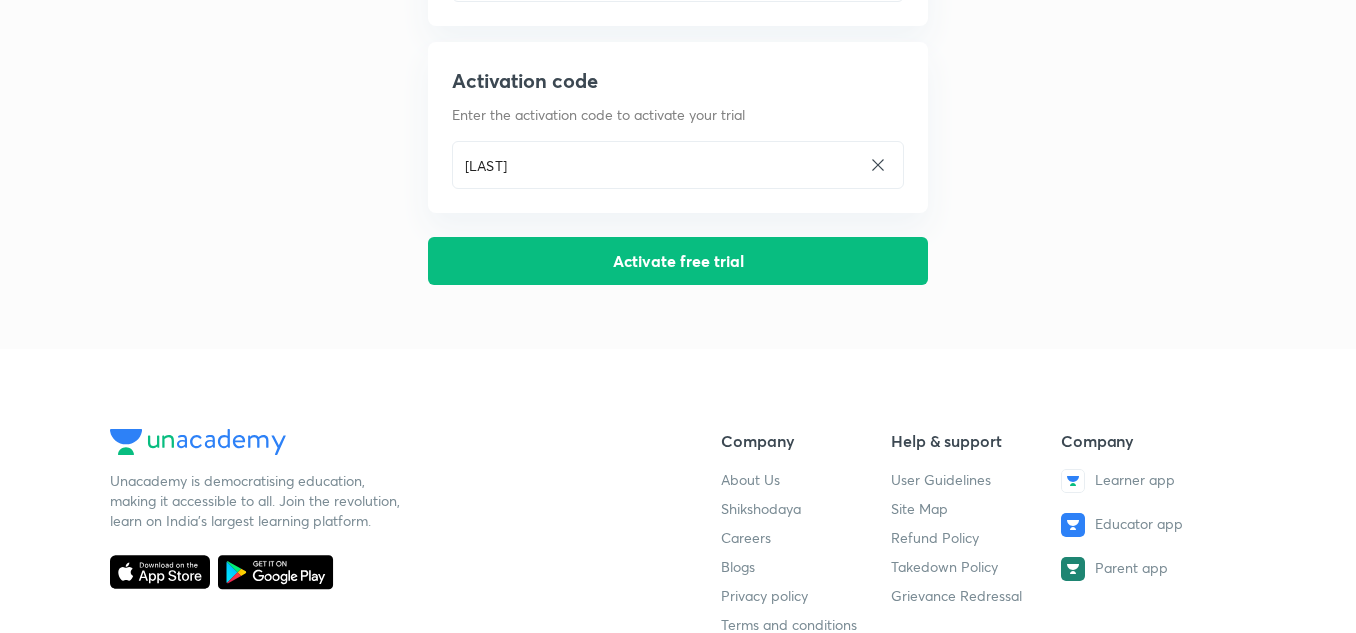 scroll, scrollTop: 262, scrollLeft: 0, axis: vertical 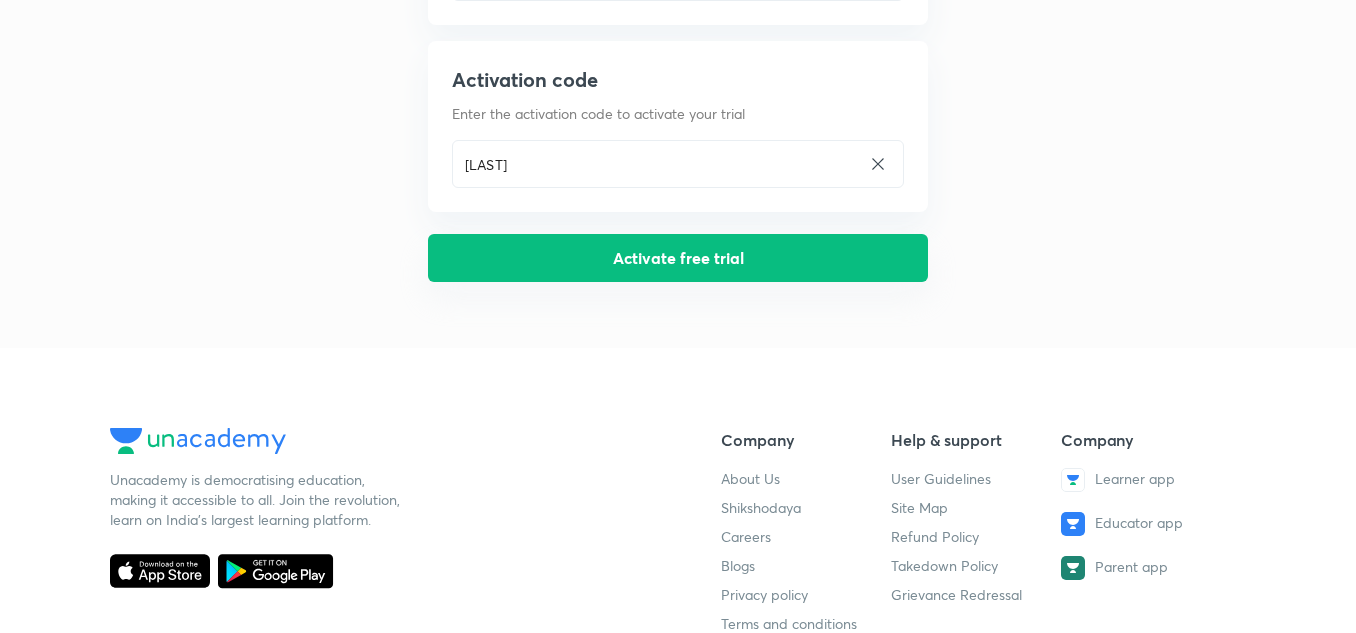 drag, startPoint x: 722, startPoint y: 233, endPoint x: 735, endPoint y: 260, distance: 29.966648 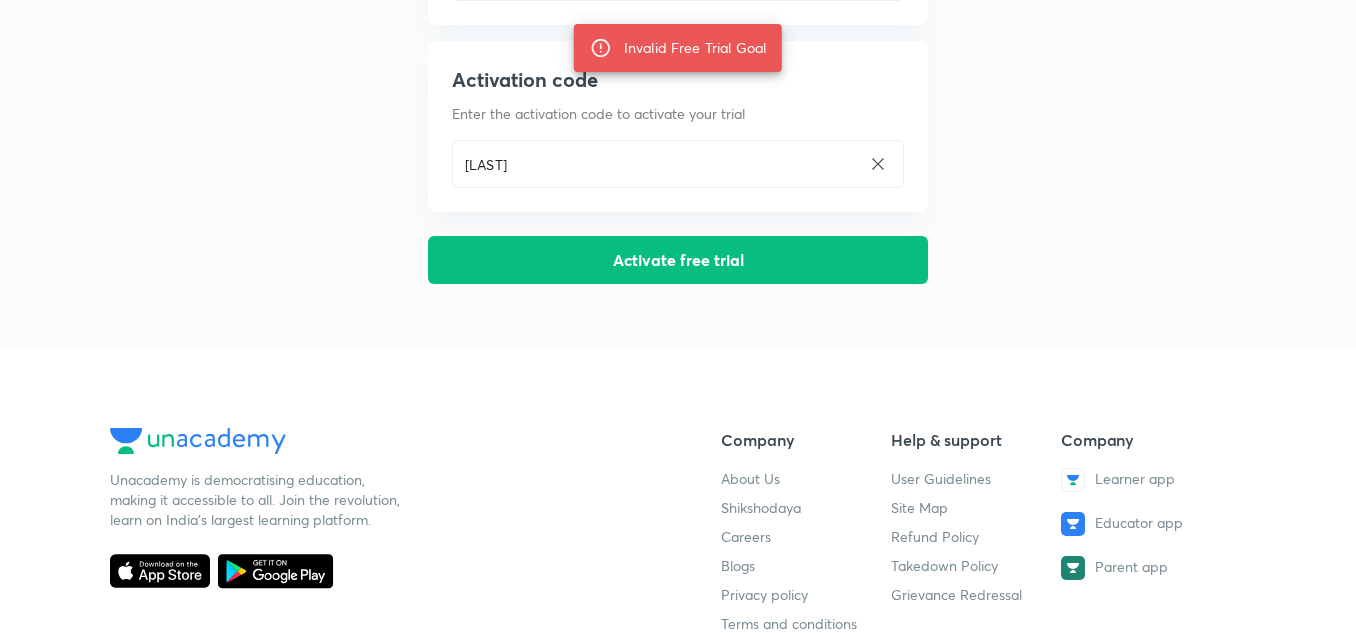 scroll, scrollTop: 0, scrollLeft: 0, axis: both 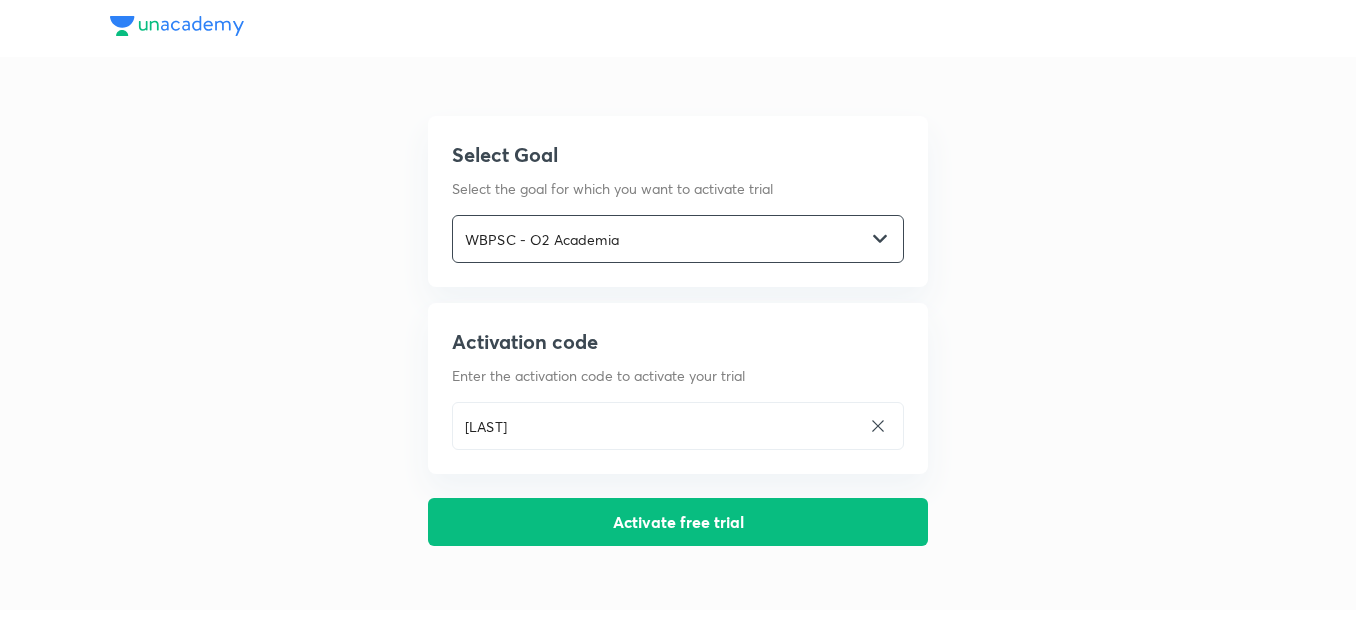 click on "WBPSC - O2 Academia ​" at bounding box center (678, 239) 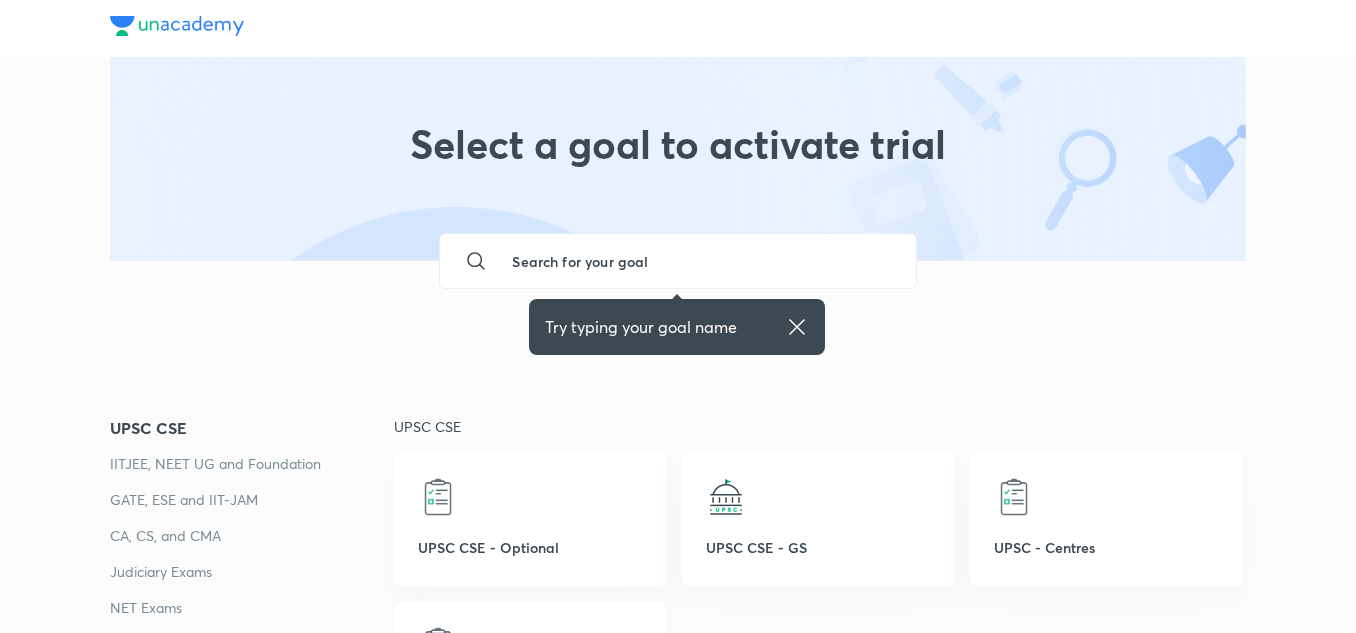 click at bounding box center [697, 261] 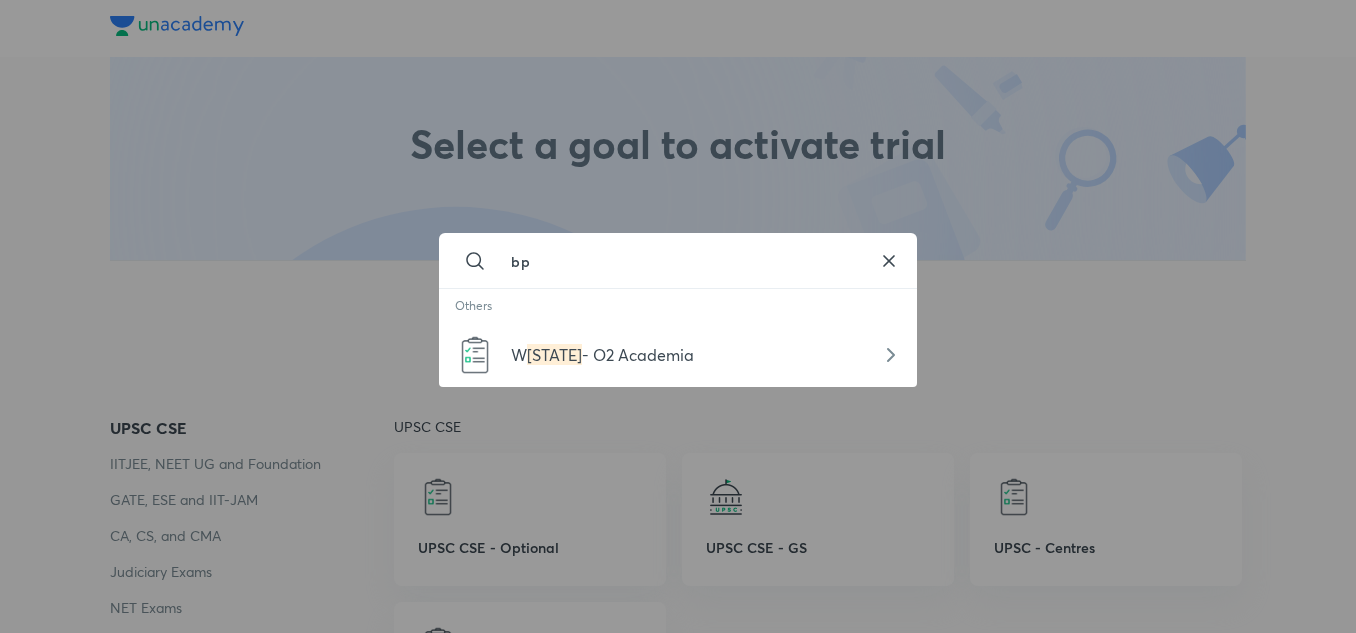 type on "b" 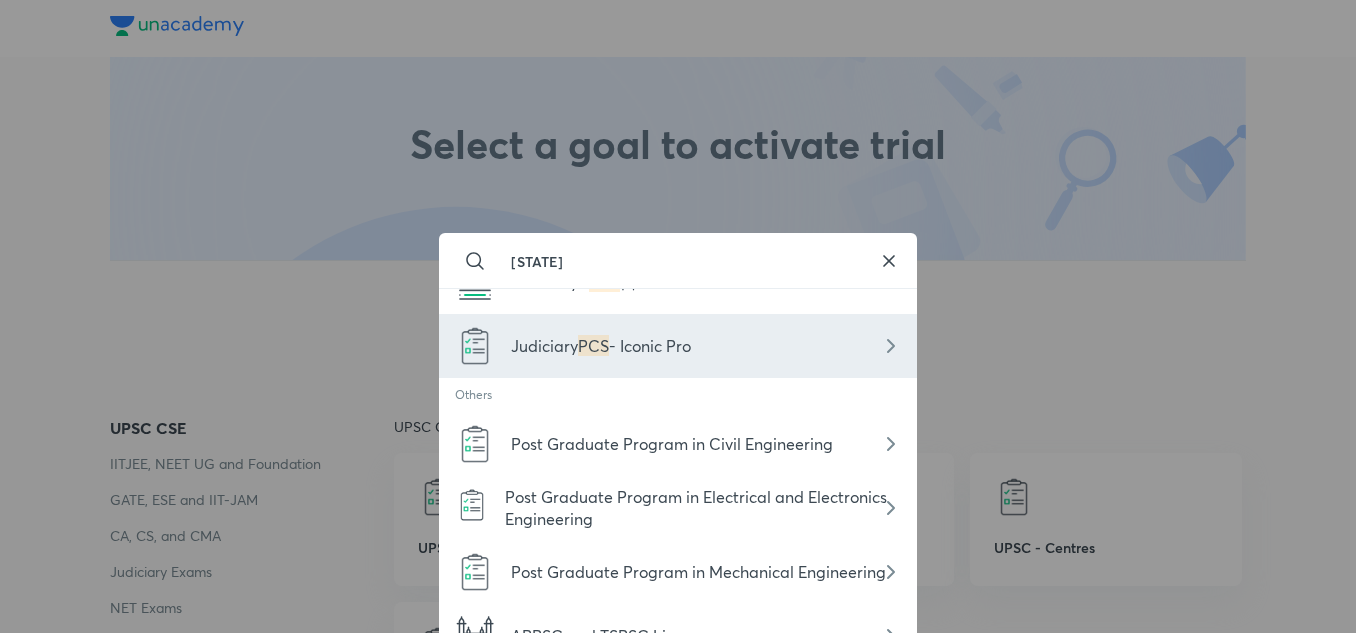 scroll, scrollTop: 0, scrollLeft: 0, axis: both 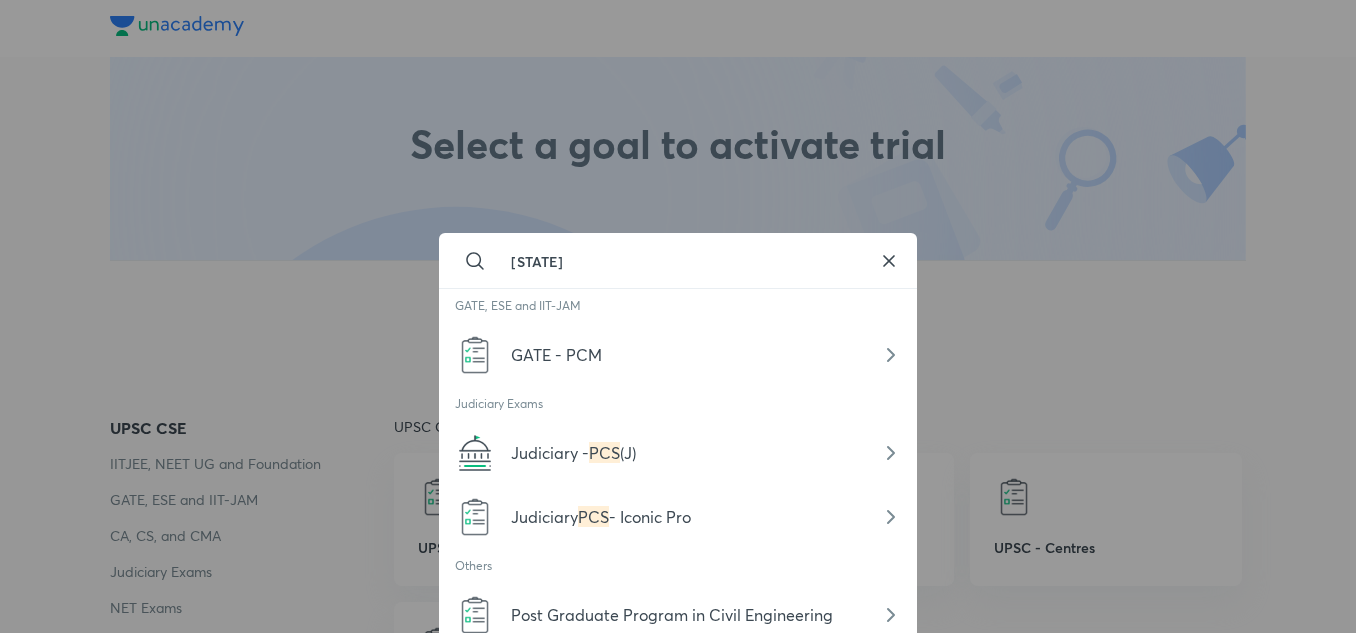 click on "pcs" at bounding box center [677, 261] 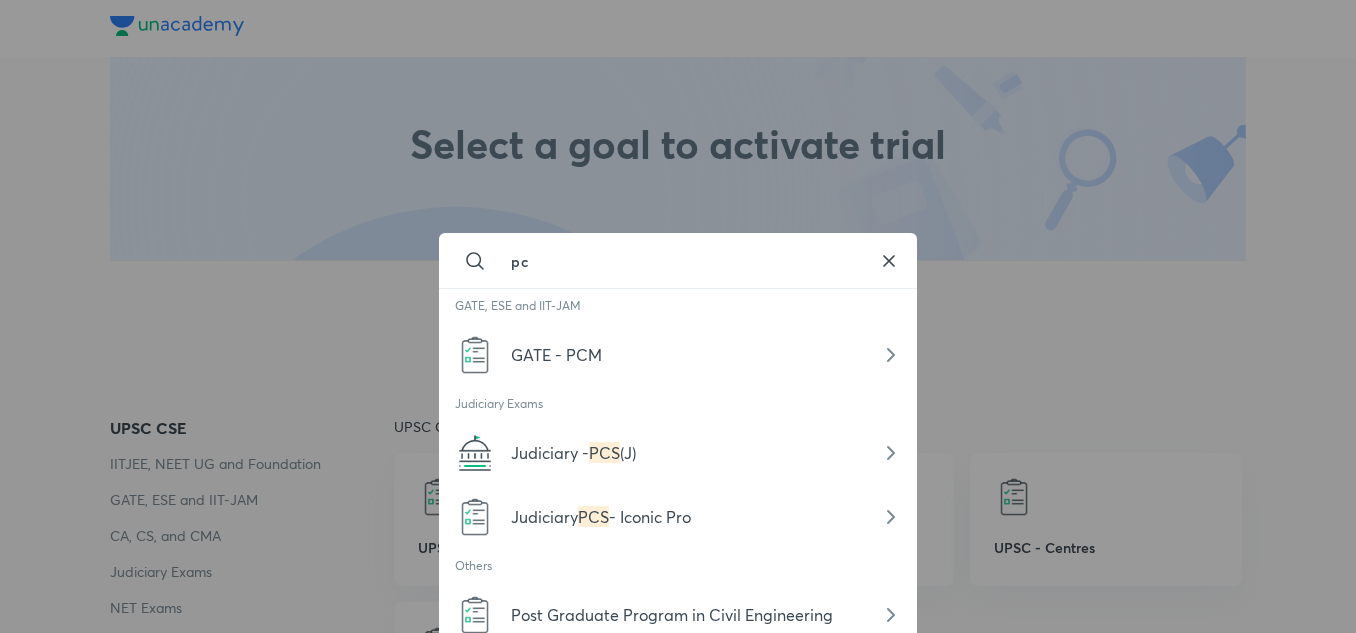 type on "p" 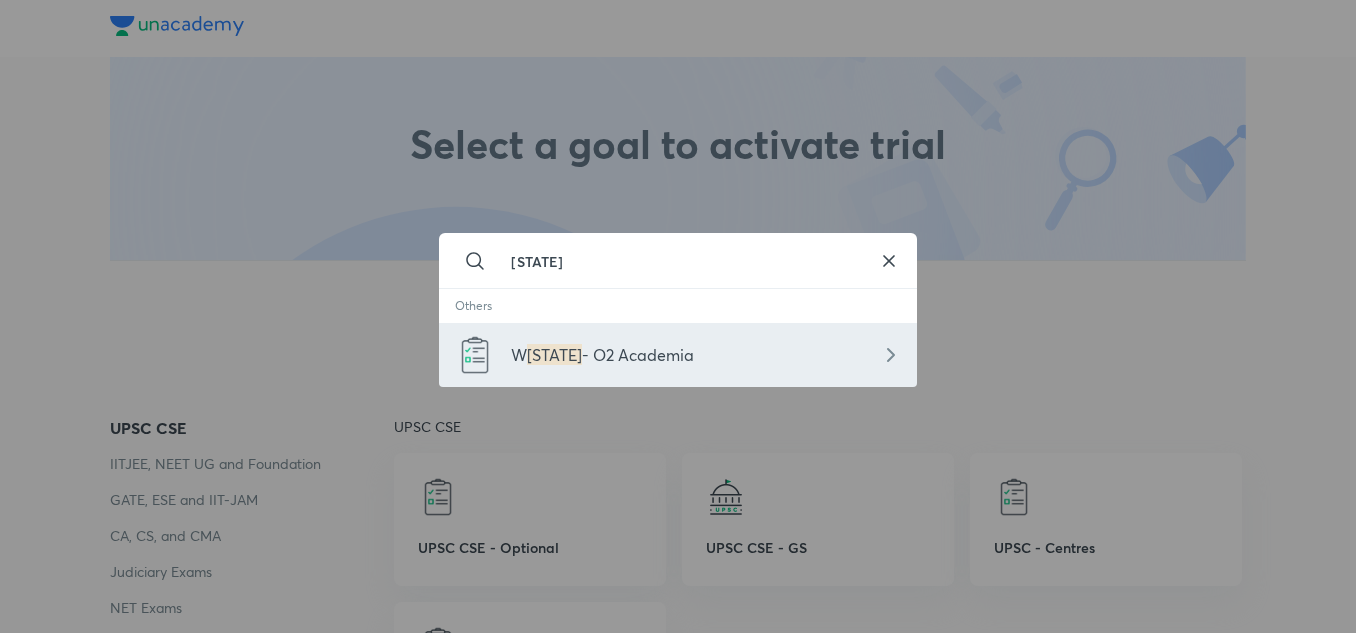 type on "bpsc" 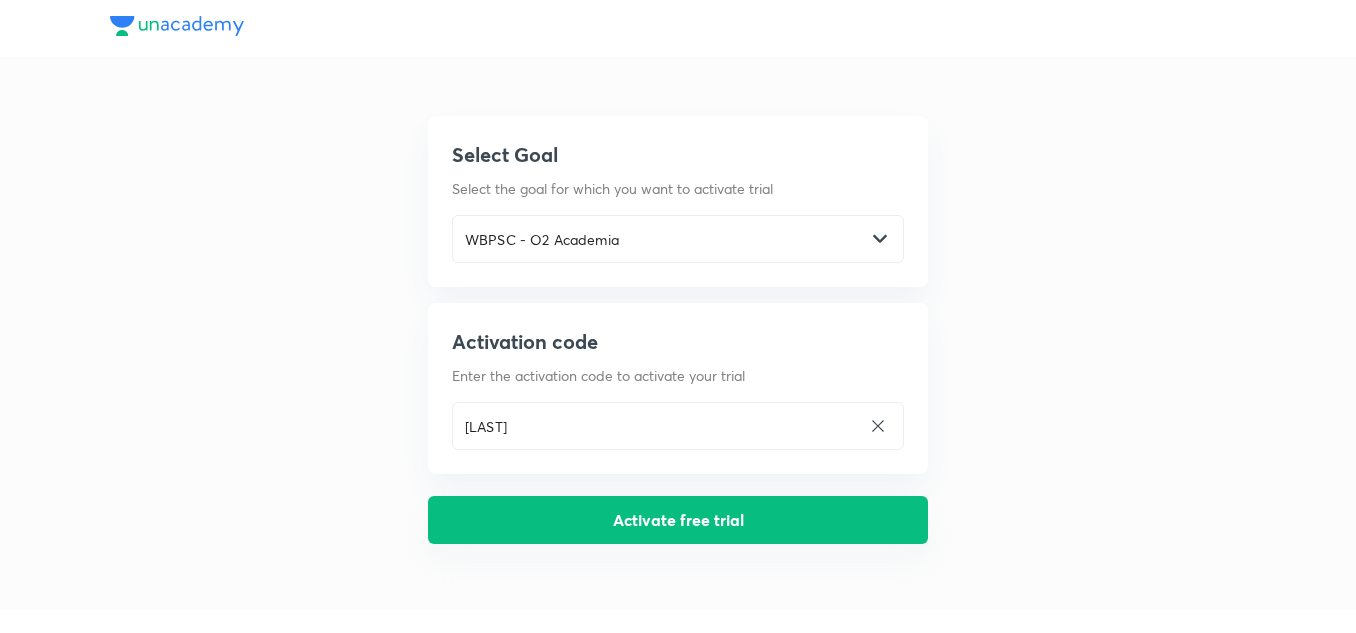 click on "Activate free trial" at bounding box center (678, 520) 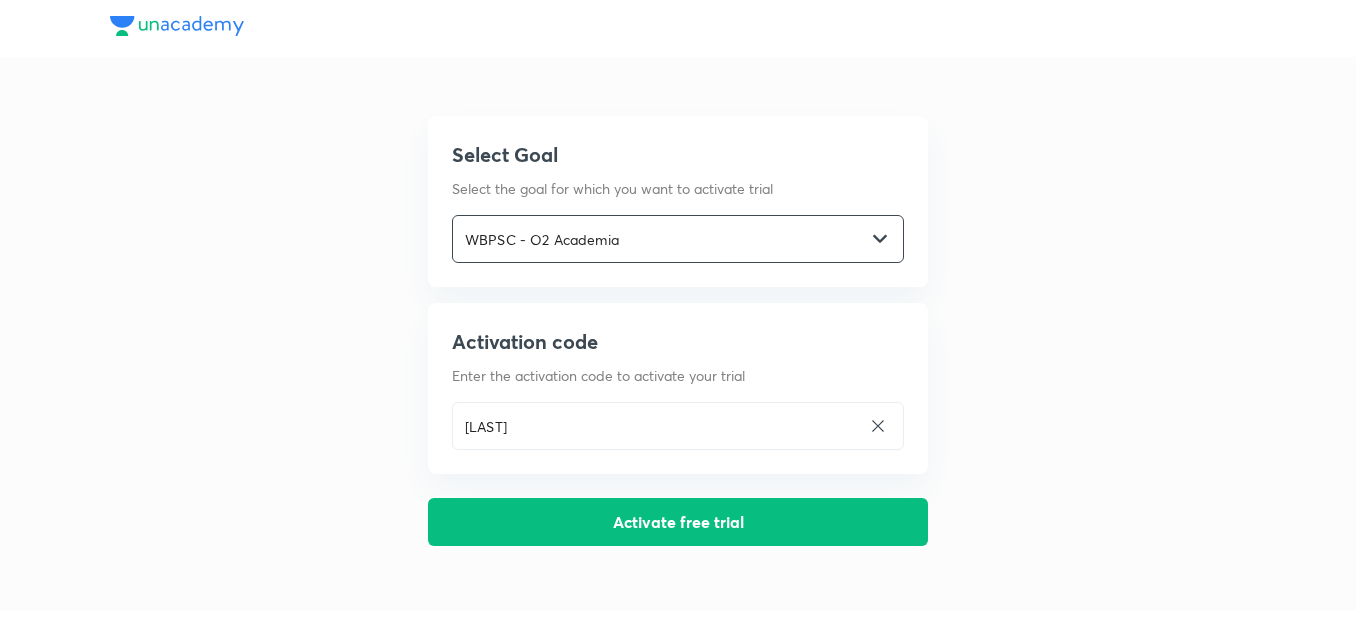 click on "WBPSC - O2 Academia ​" at bounding box center [678, 239] 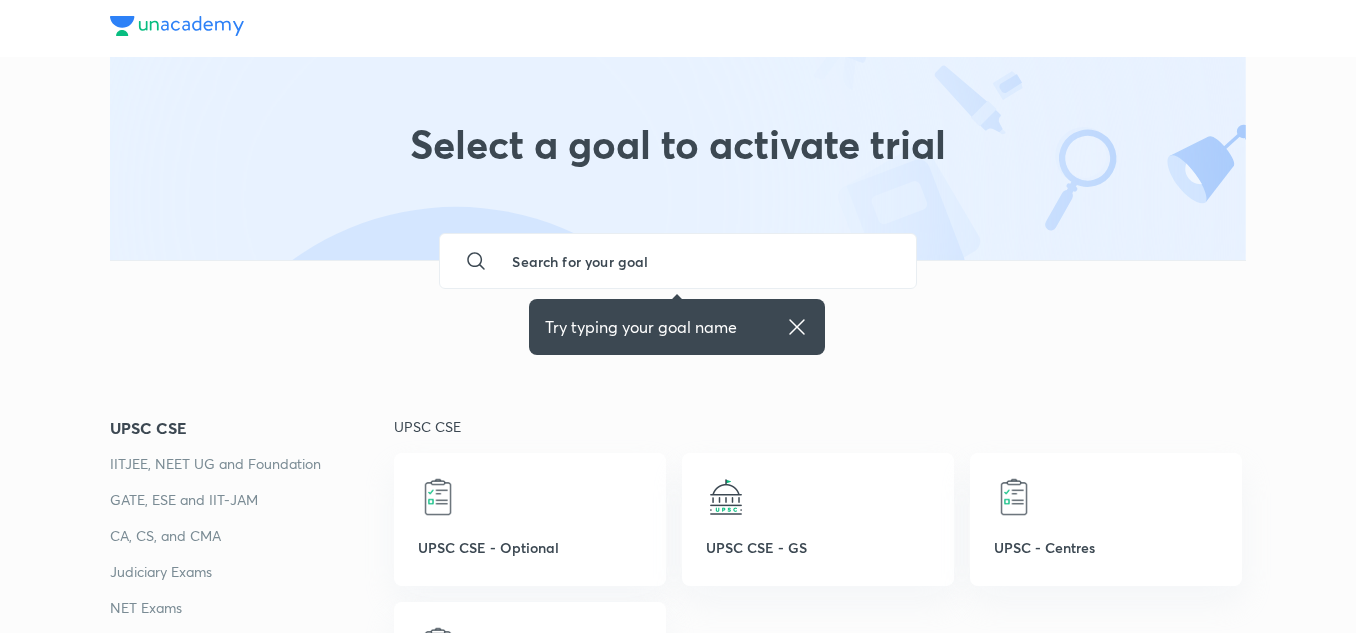 click at bounding box center [697, 261] 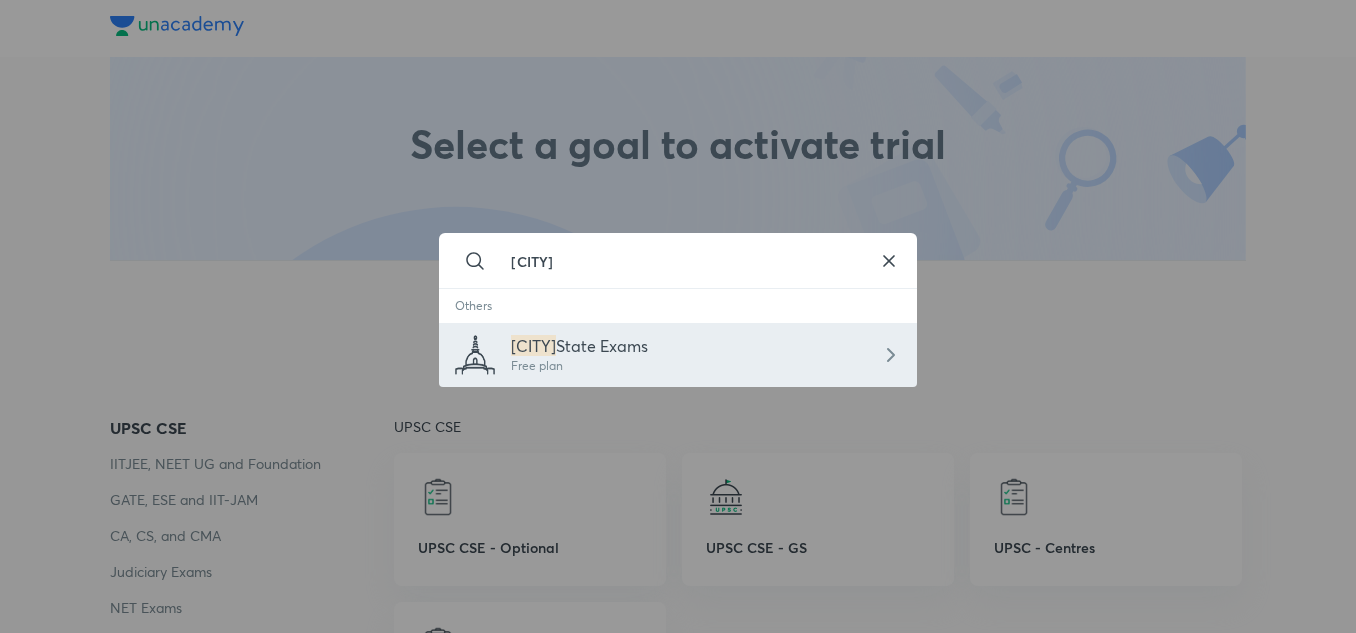 type on "bihar" 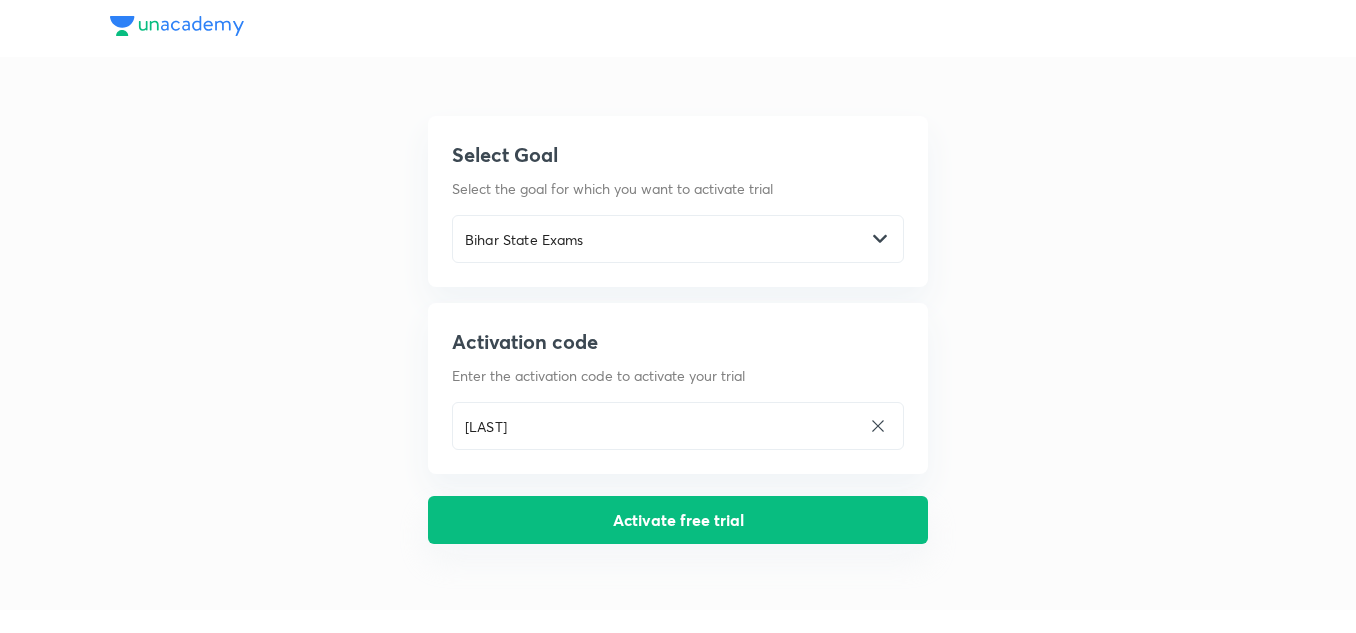 click on "Activate free trial" at bounding box center (678, 520) 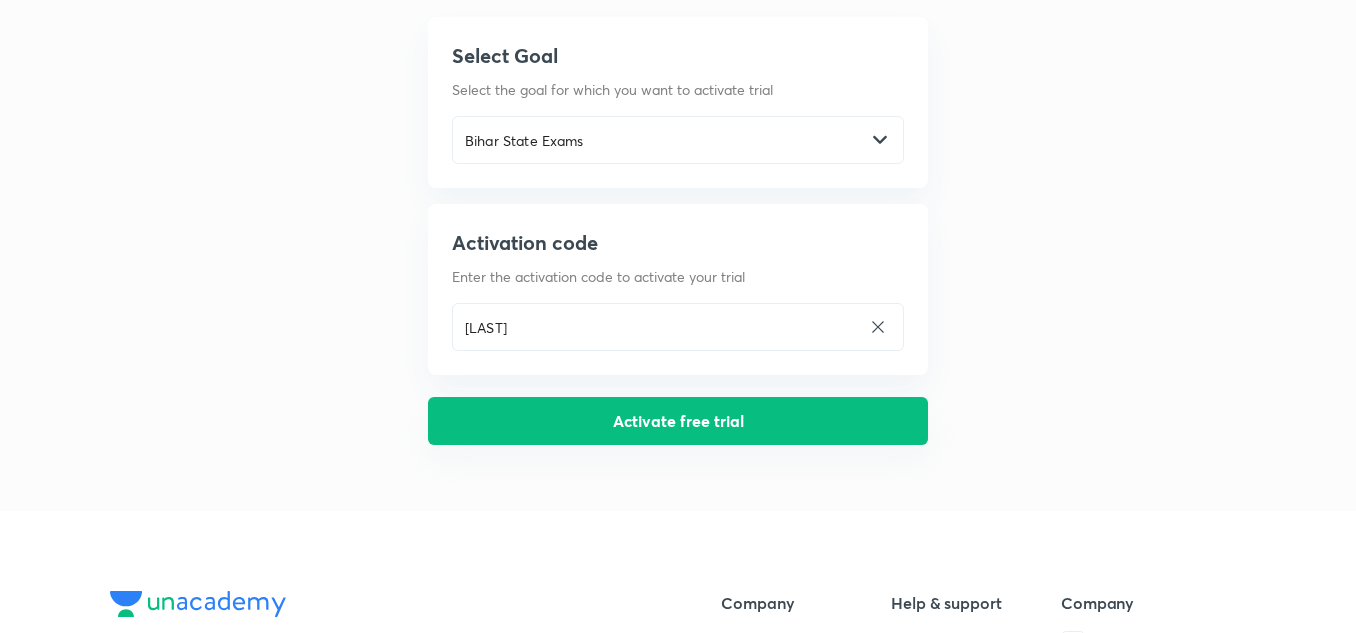 scroll, scrollTop: 100, scrollLeft: 0, axis: vertical 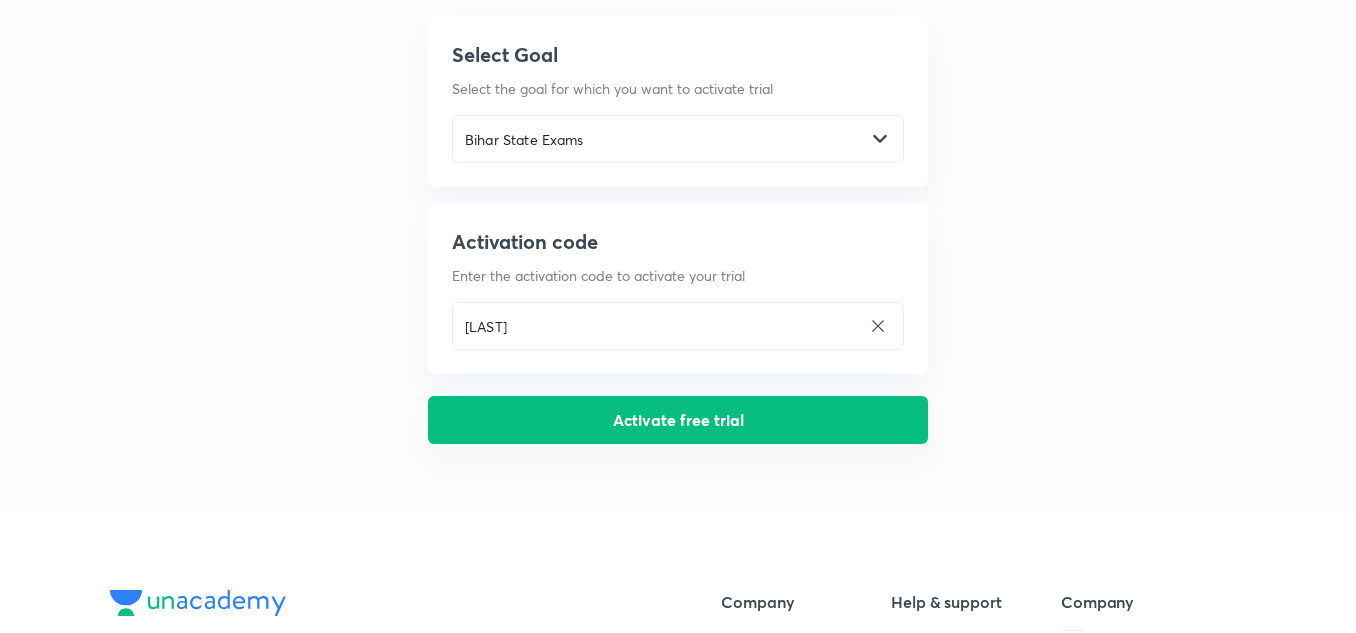 click on "Activate free trial" at bounding box center [678, 420] 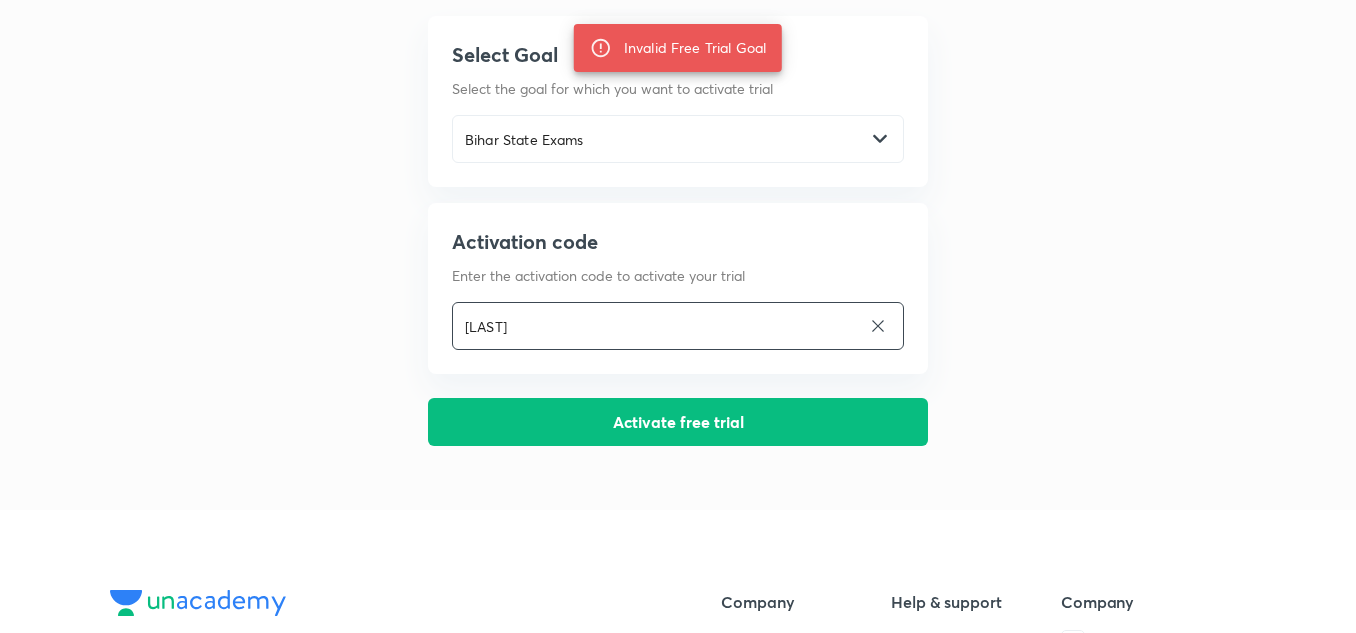 click on "ATULJAIN" at bounding box center [657, 326] 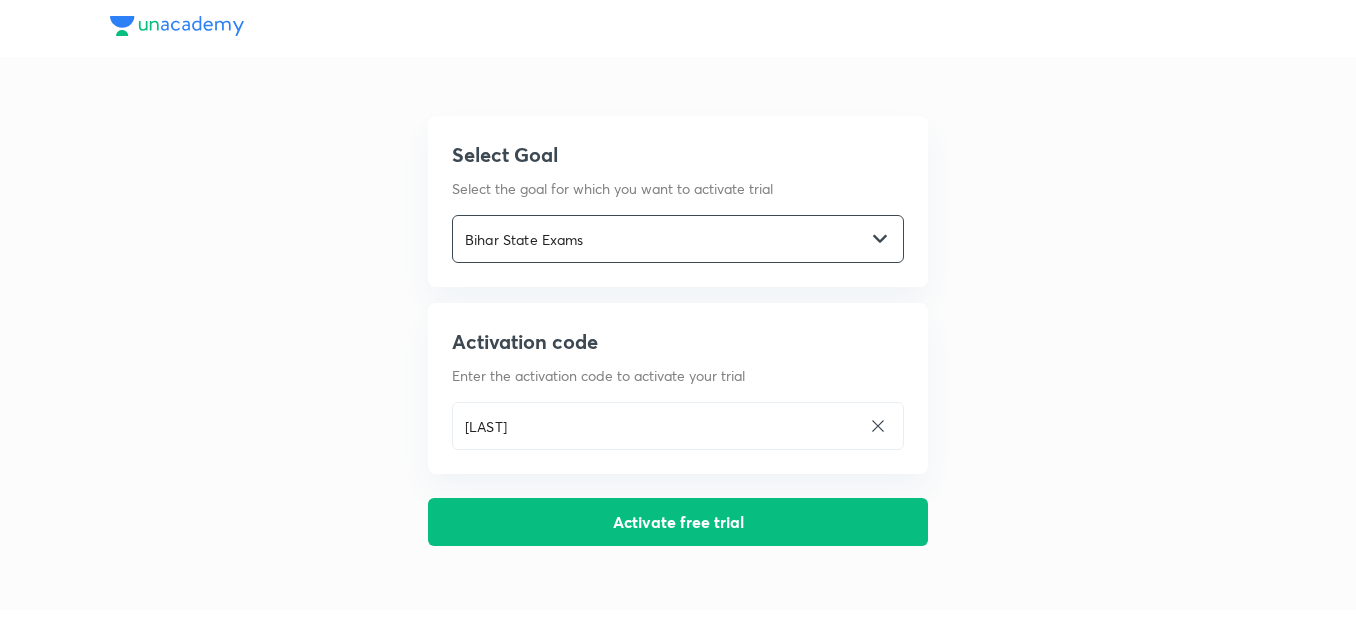 click at bounding box center (880, 239) 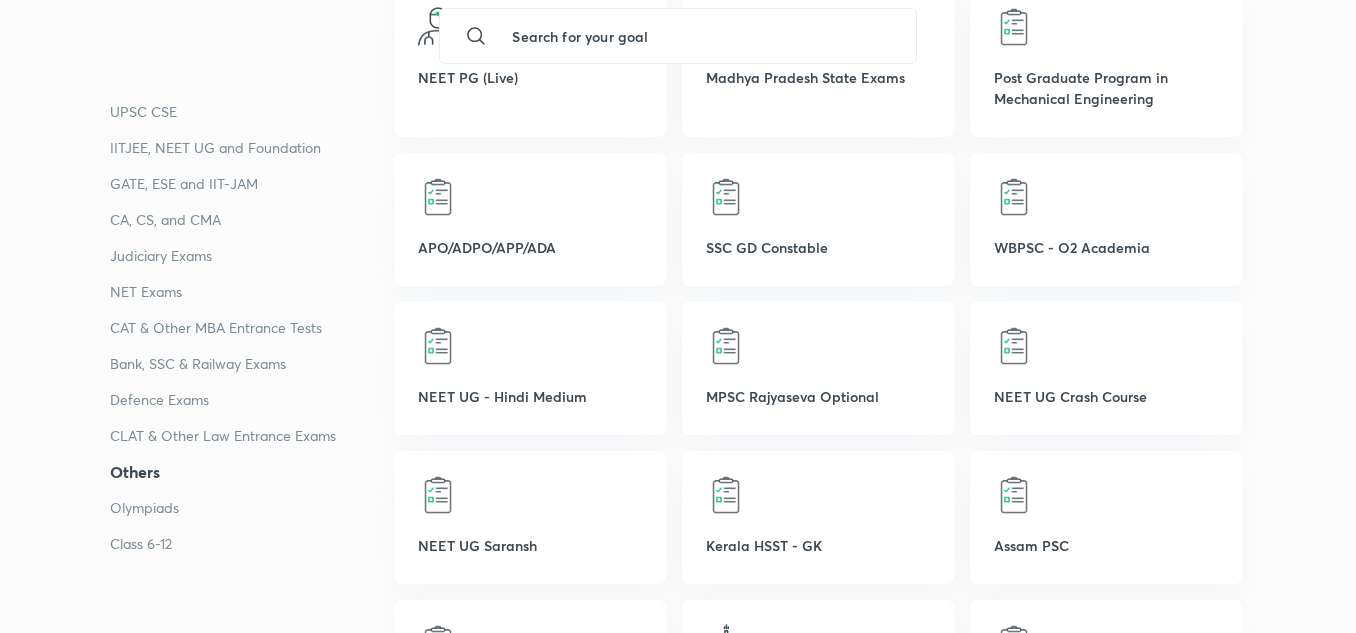 scroll, scrollTop: 5012, scrollLeft: 0, axis: vertical 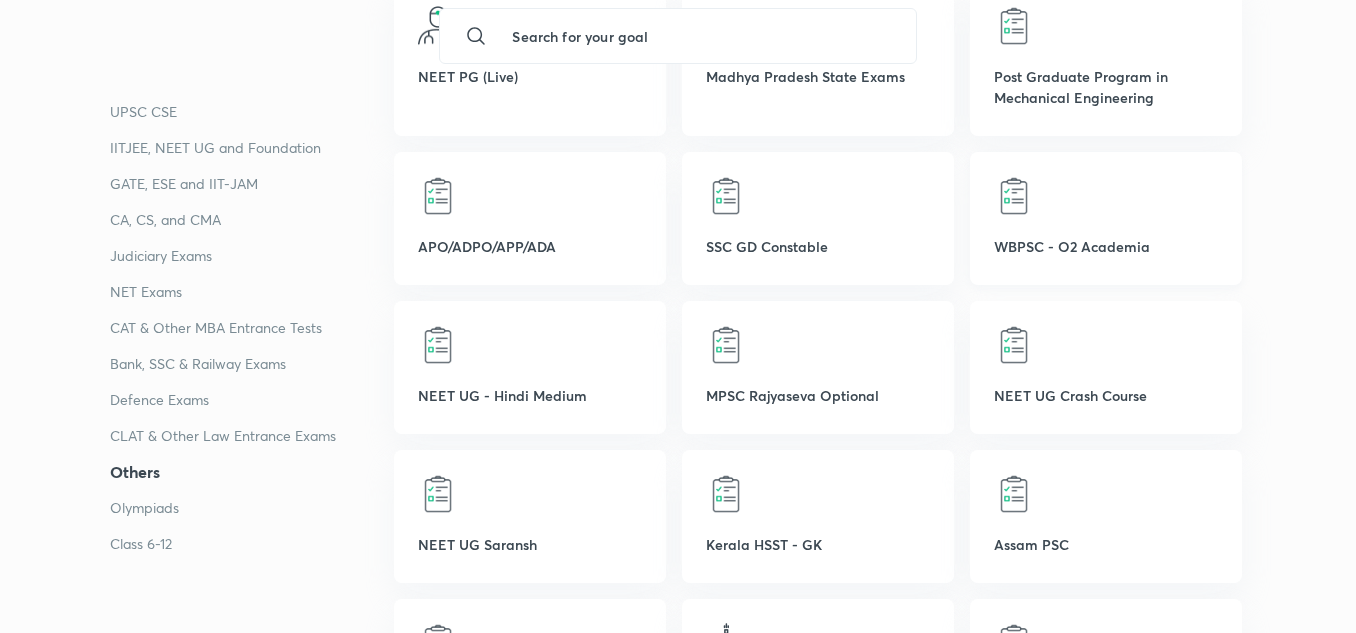 click on "WBPSC - O2 Academia" at bounding box center [1106, 246] 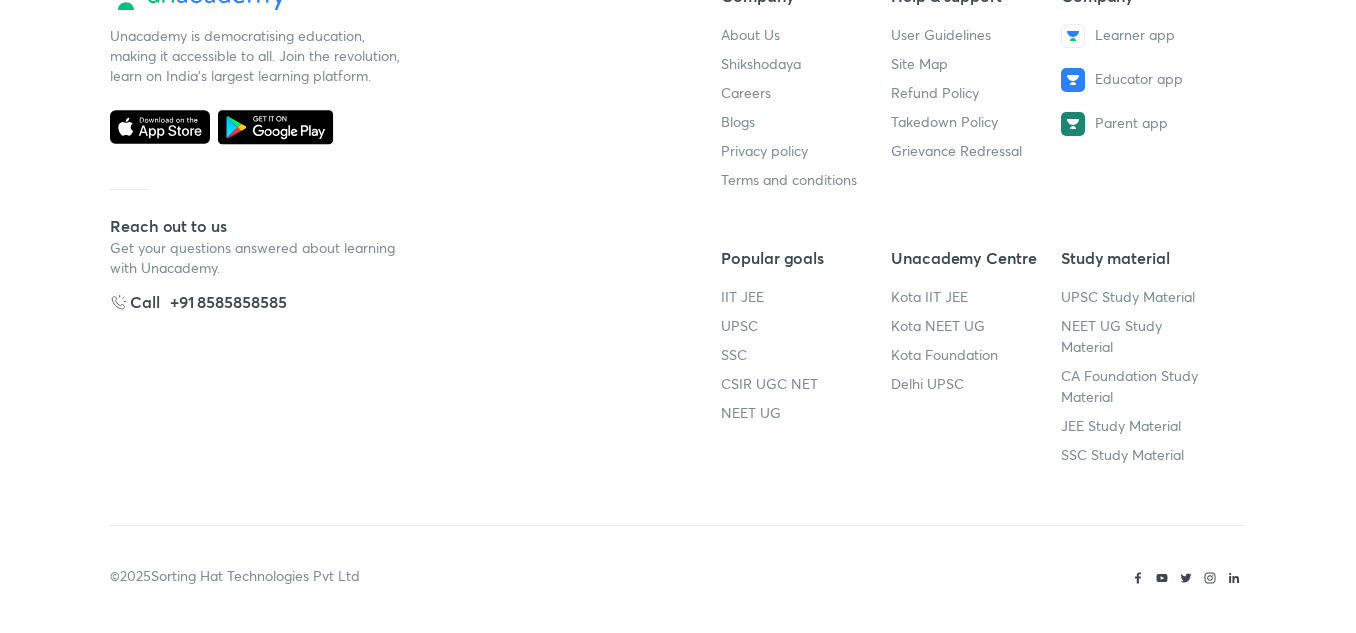 scroll, scrollTop: 0, scrollLeft: 0, axis: both 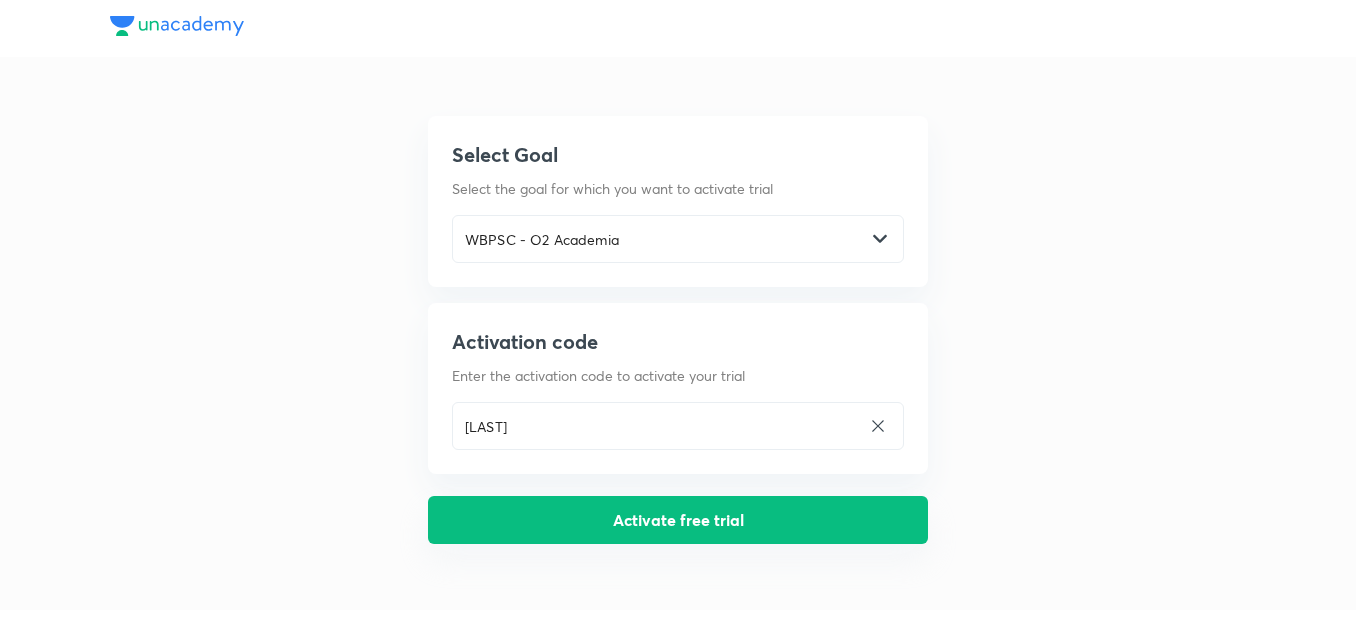 click on "Activate free trial" at bounding box center (678, 520) 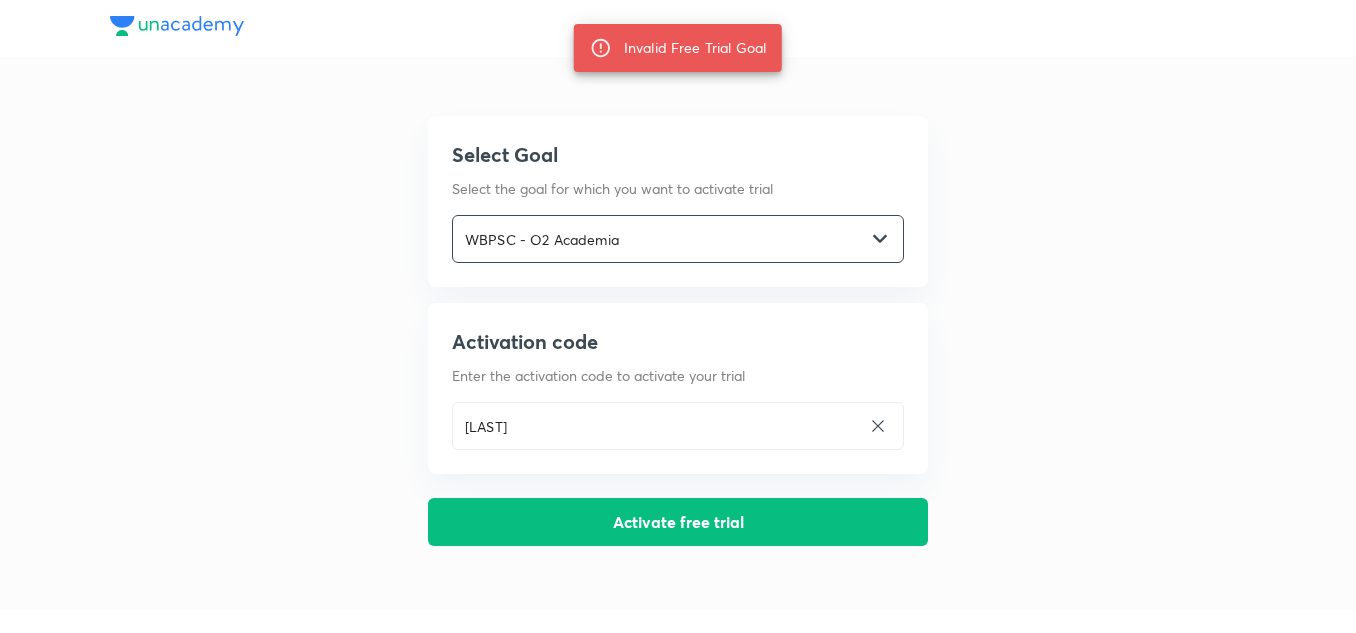 click at bounding box center (880, 239) 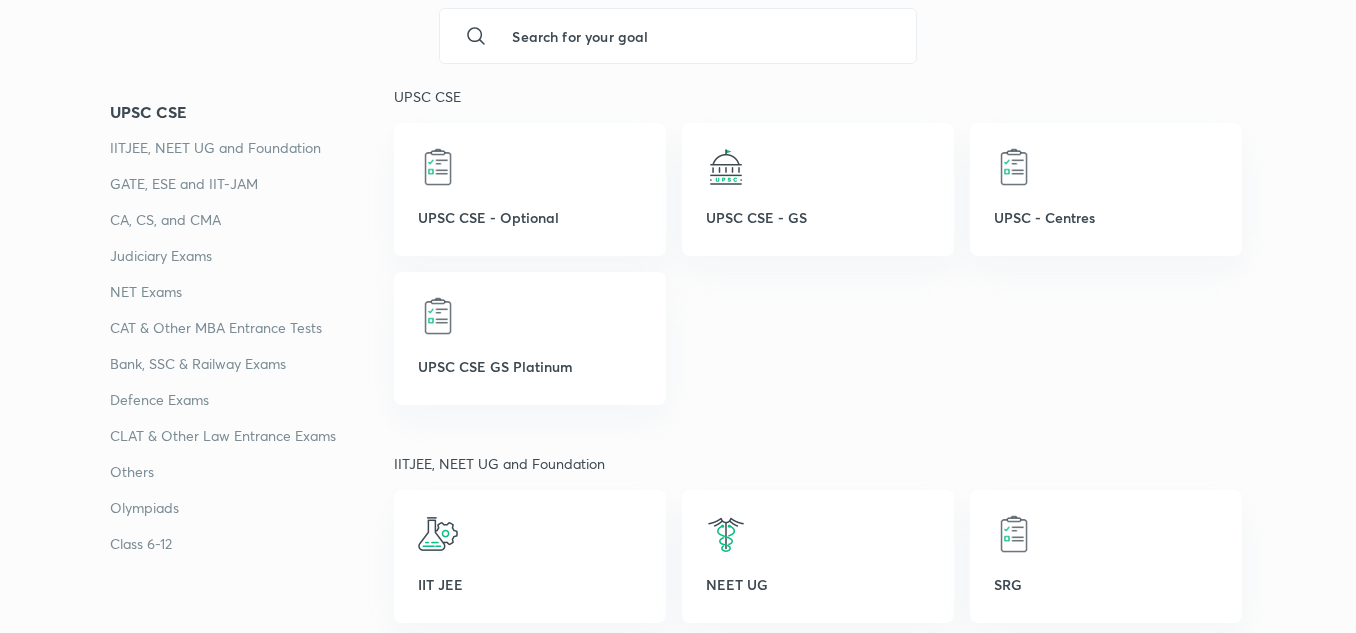 scroll, scrollTop: 327, scrollLeft: 0, axis: vertical 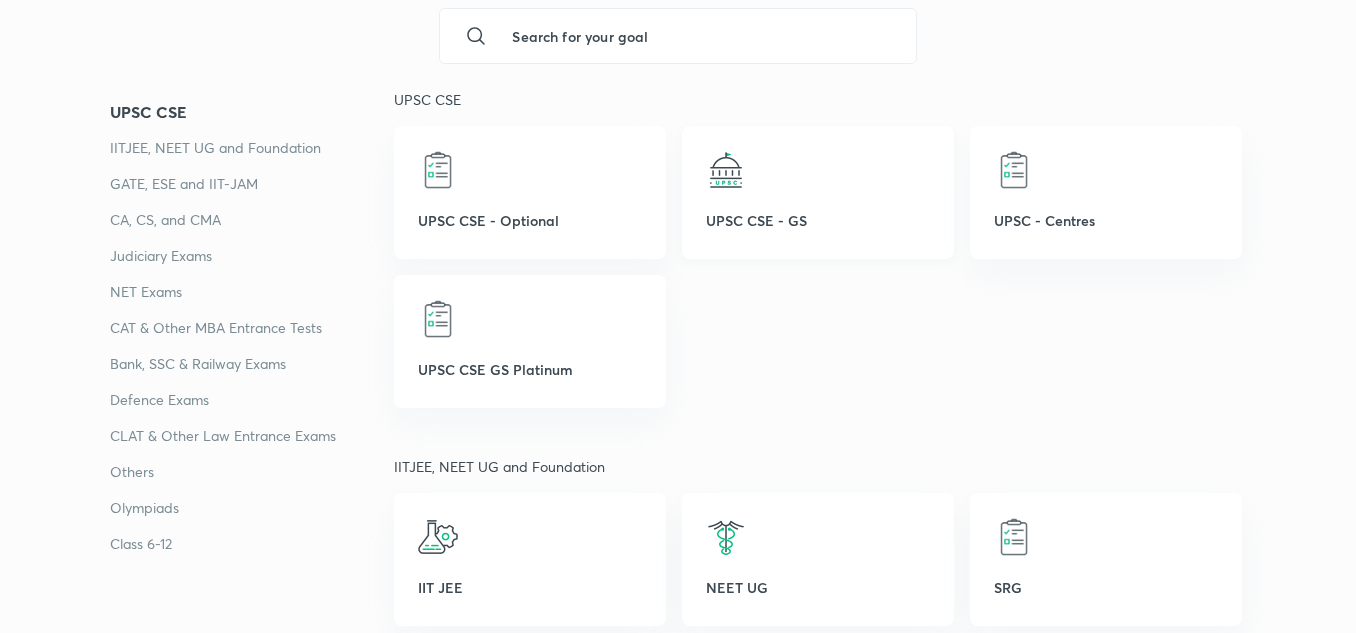 click on "UPSC CSE - GS" at bounding box center (818, 220) 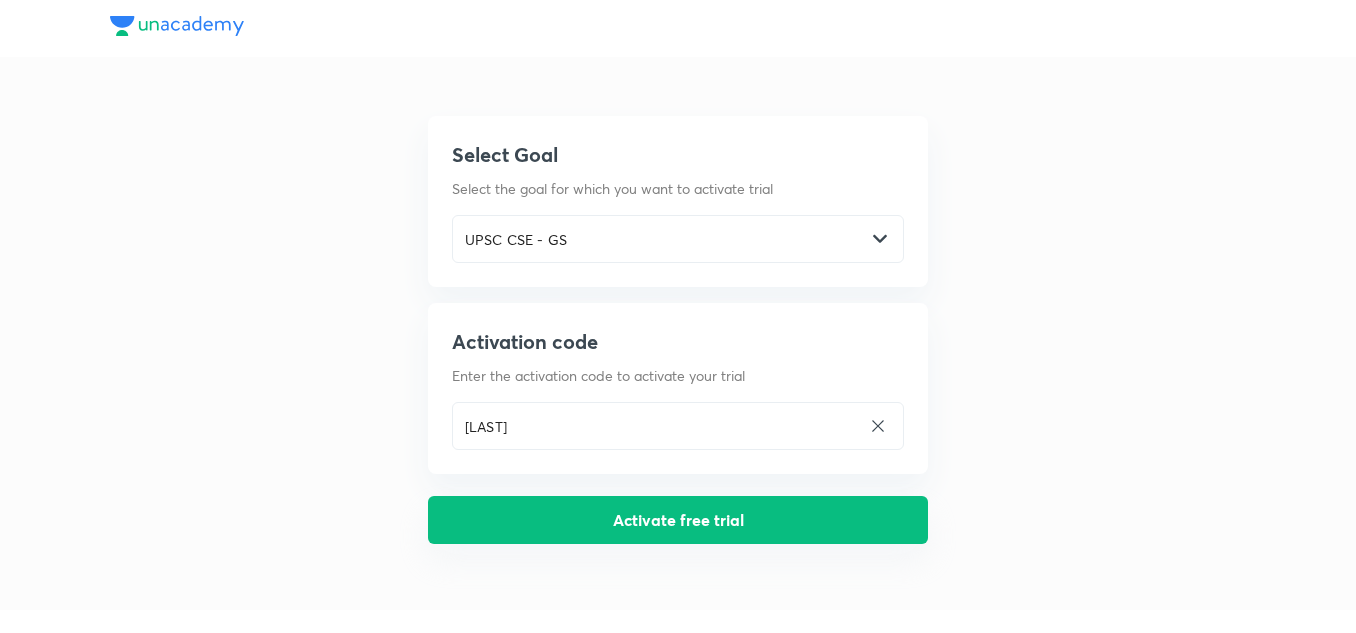 click on "Activate free trial" at bounding box center [678, 520] 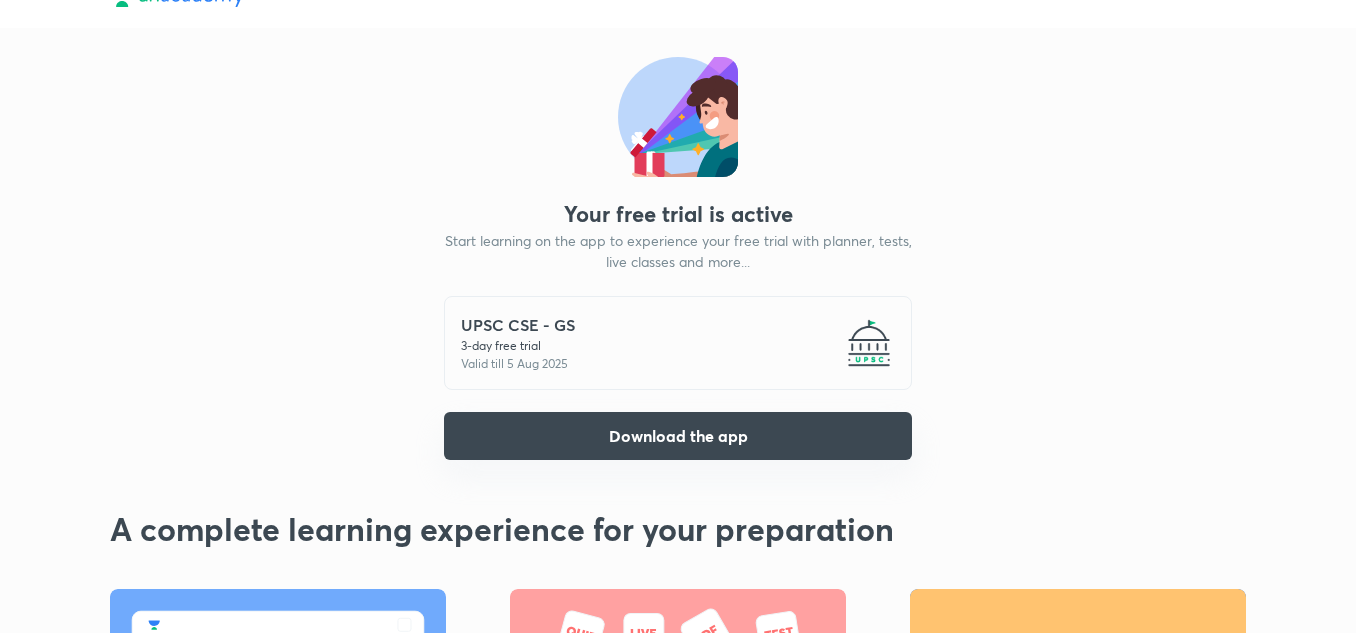 scroll, scrollTop: 0, scrollLeft: 0, axis: both 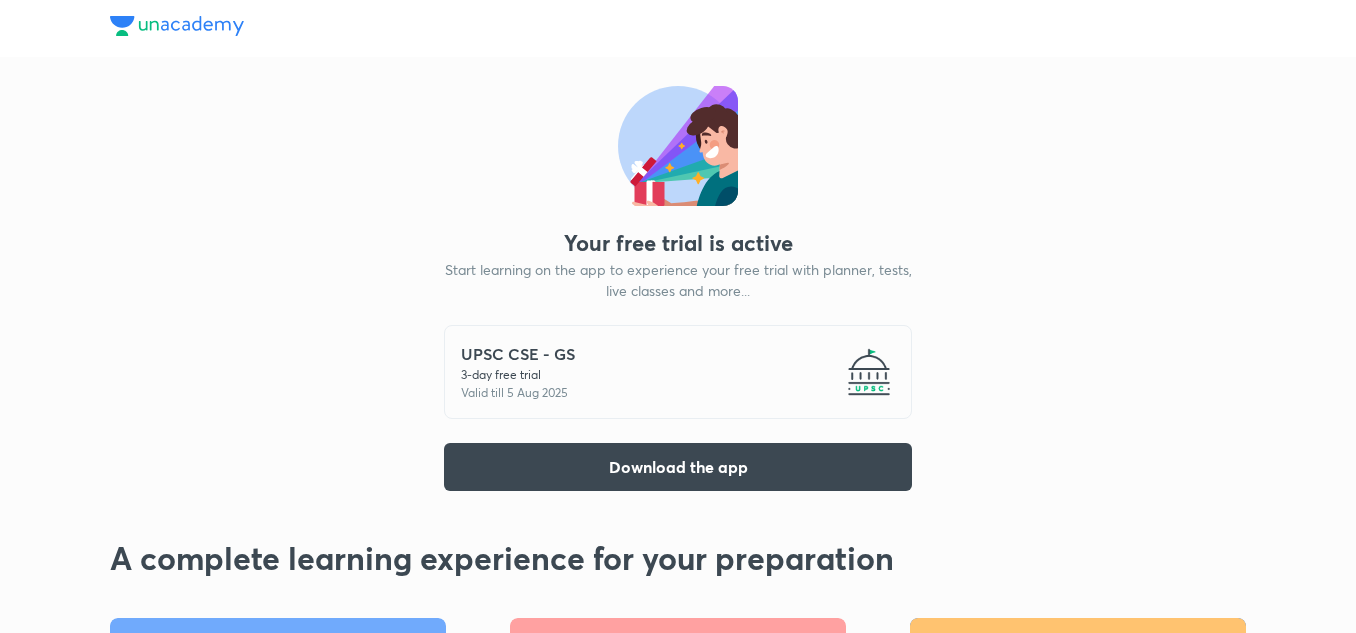 click on "UPSC CSE - GS 3 -day free trial Valid till 5 Aug 2025" at bounding box center [678, 372] 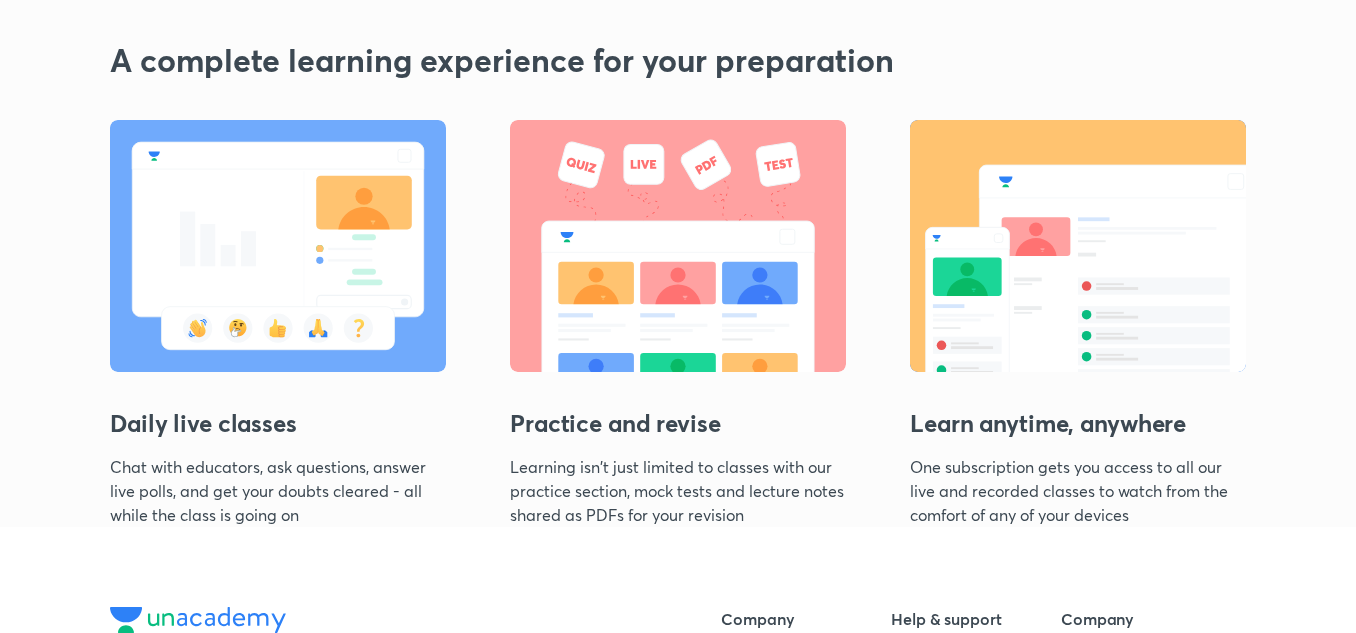 scroll, scrollTop: 499, scrollLeft: 0, axis: vertical 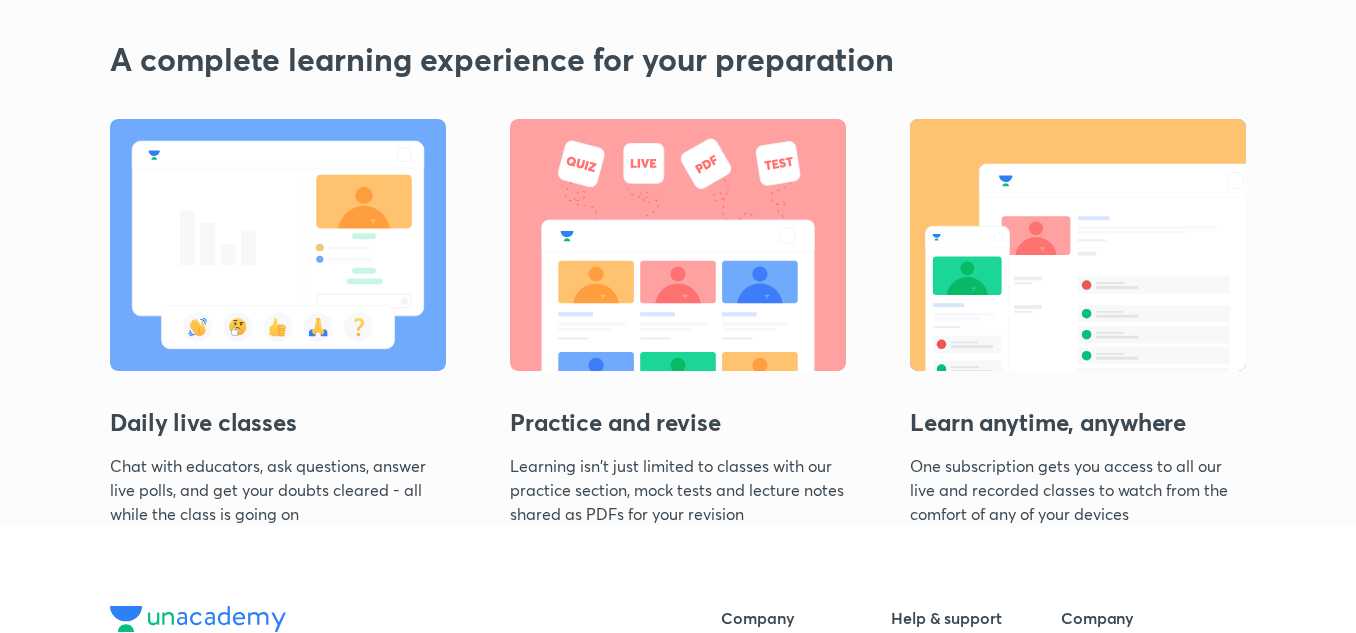 click at bounding box center [278, 245] 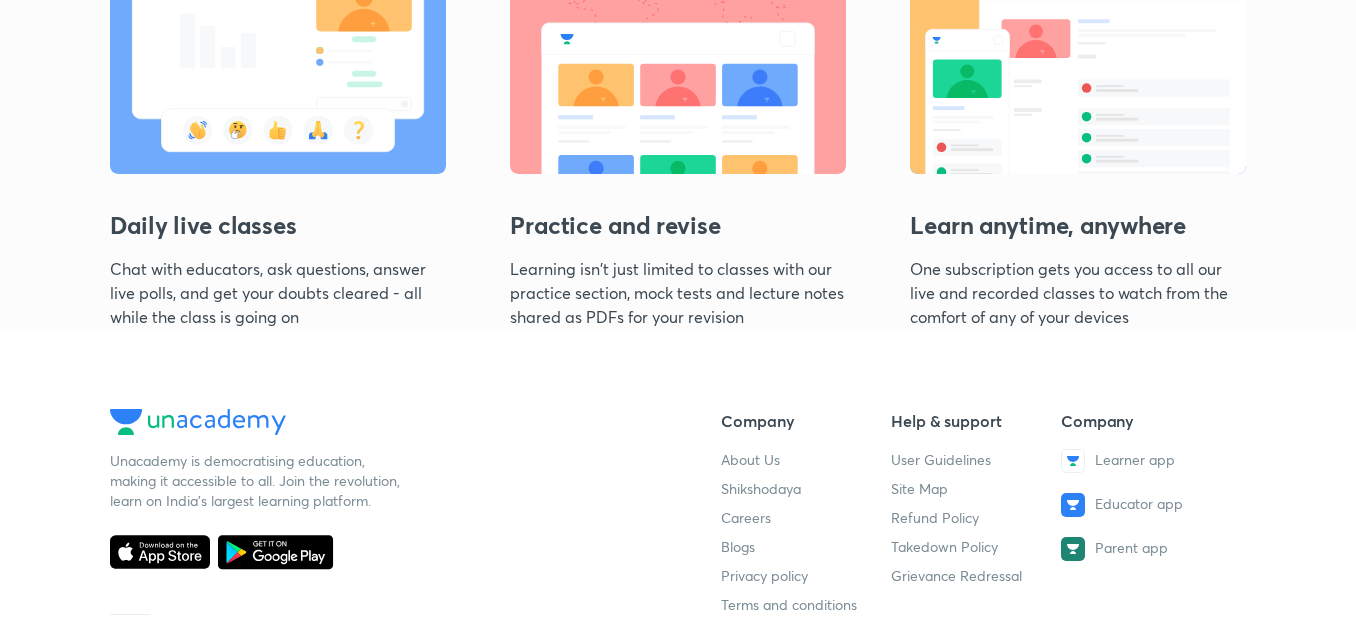 scroll, scrollTop: 697, scrollLeft: 0, axis: vertical 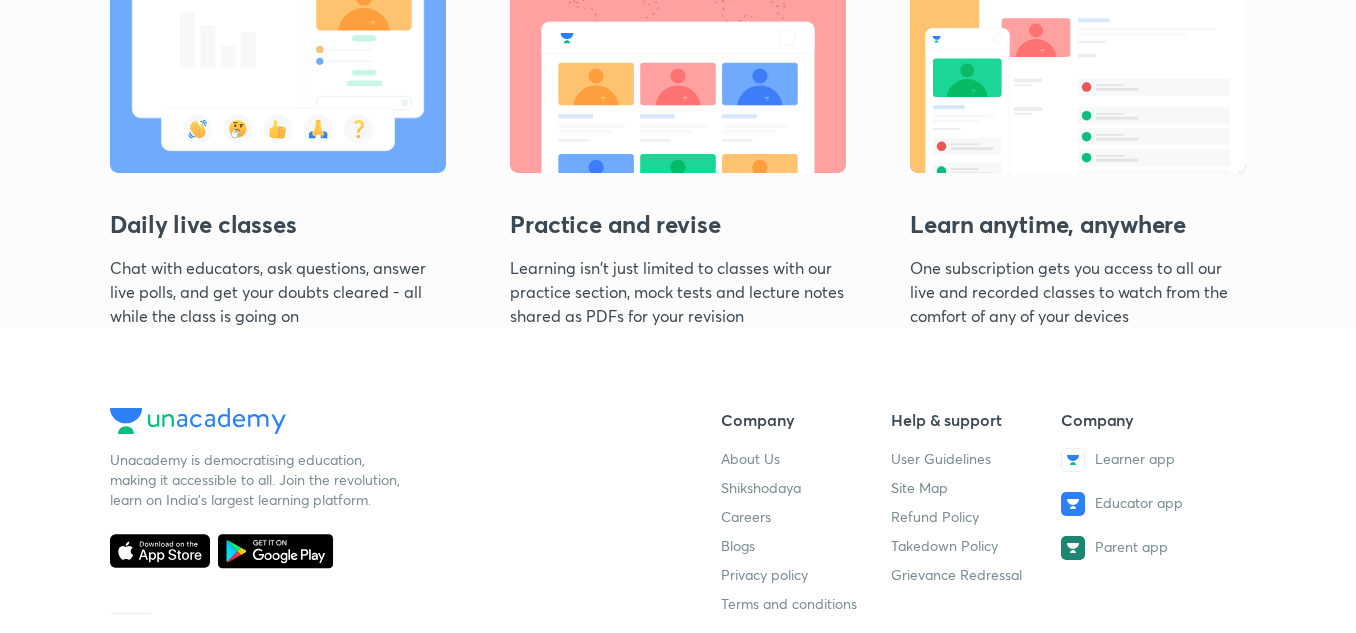 click at bounding box center [278, 47] 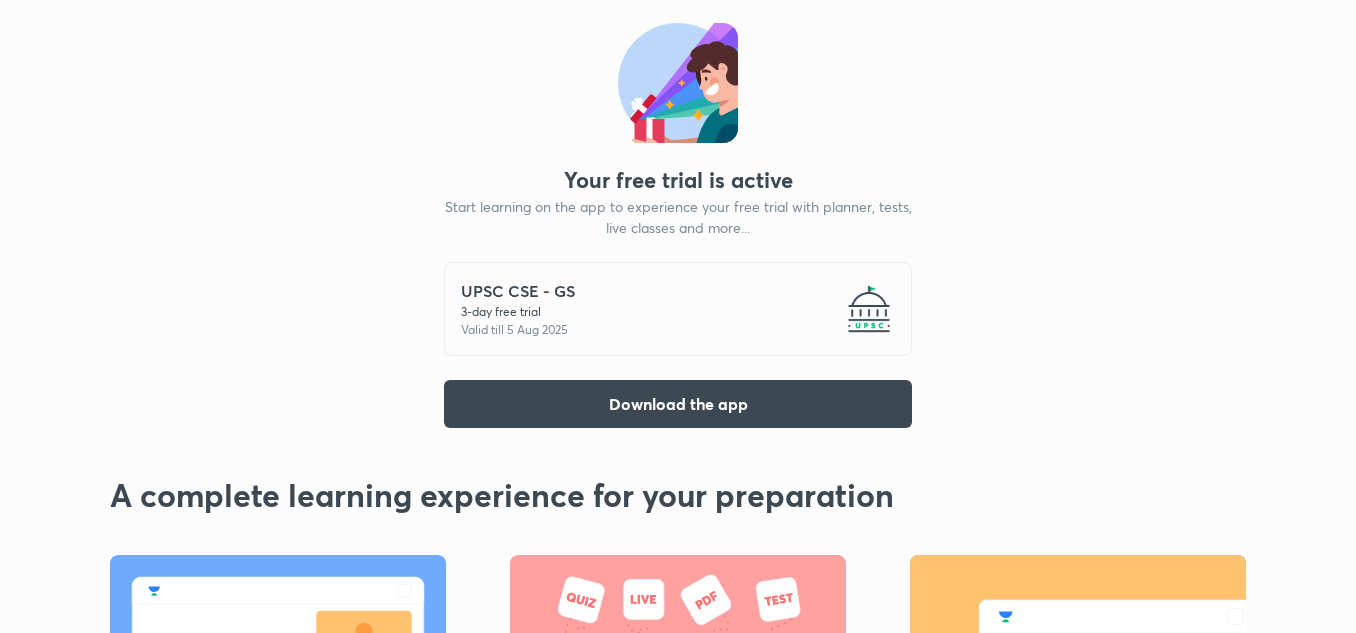 scroll, scrollTop: 58, scrollLeft: 0, axis: vertical 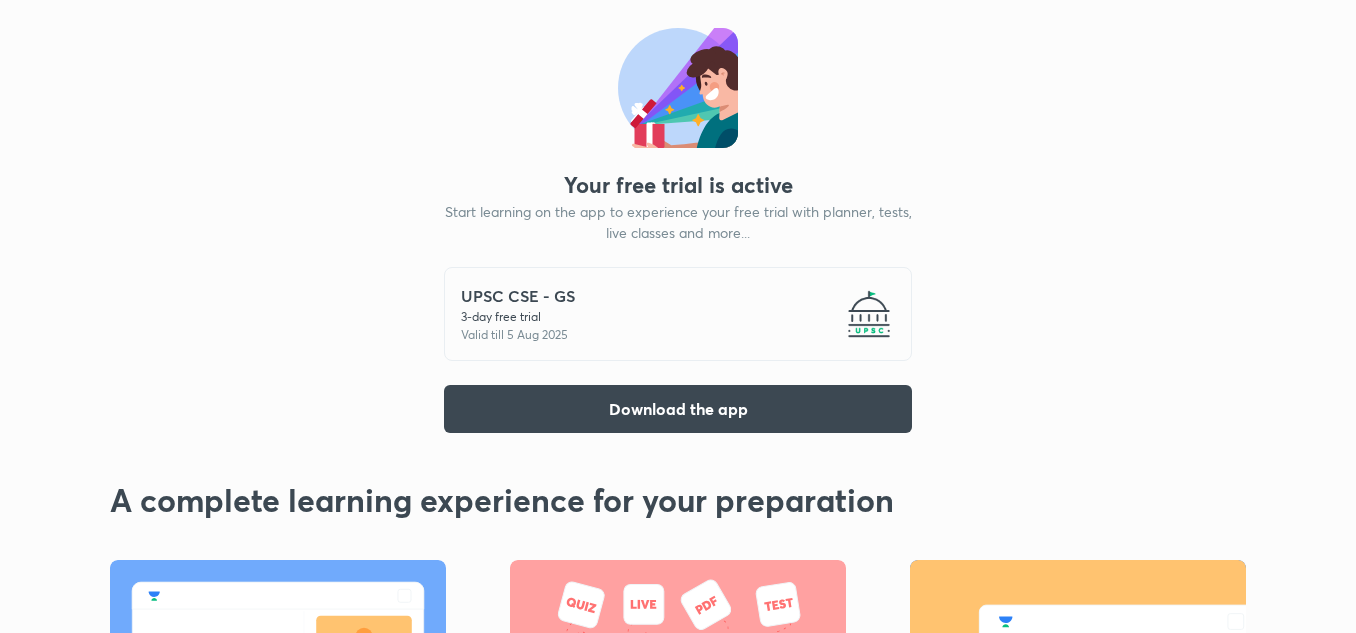 click on "UPSC CSE - GS 3 -day free trial Valid till 5 Aug 2025" at bounding box center [678, 314] 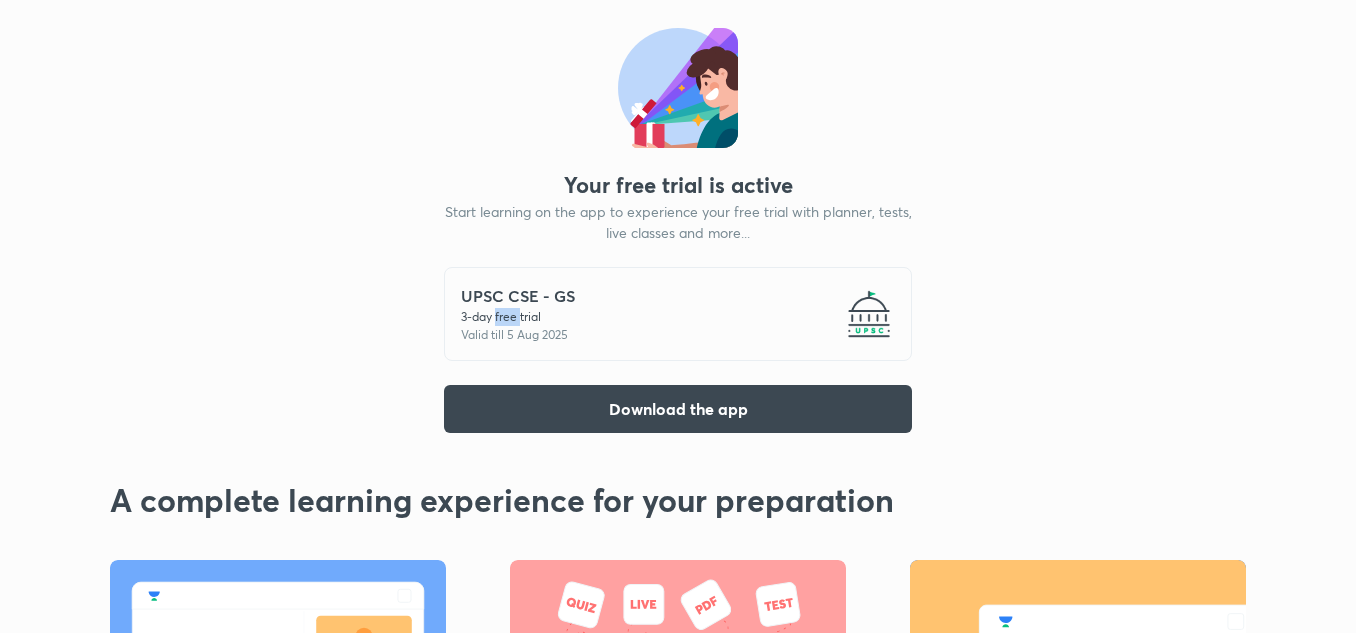 click on "3 -day free trial" at bounding box center [518, 317] 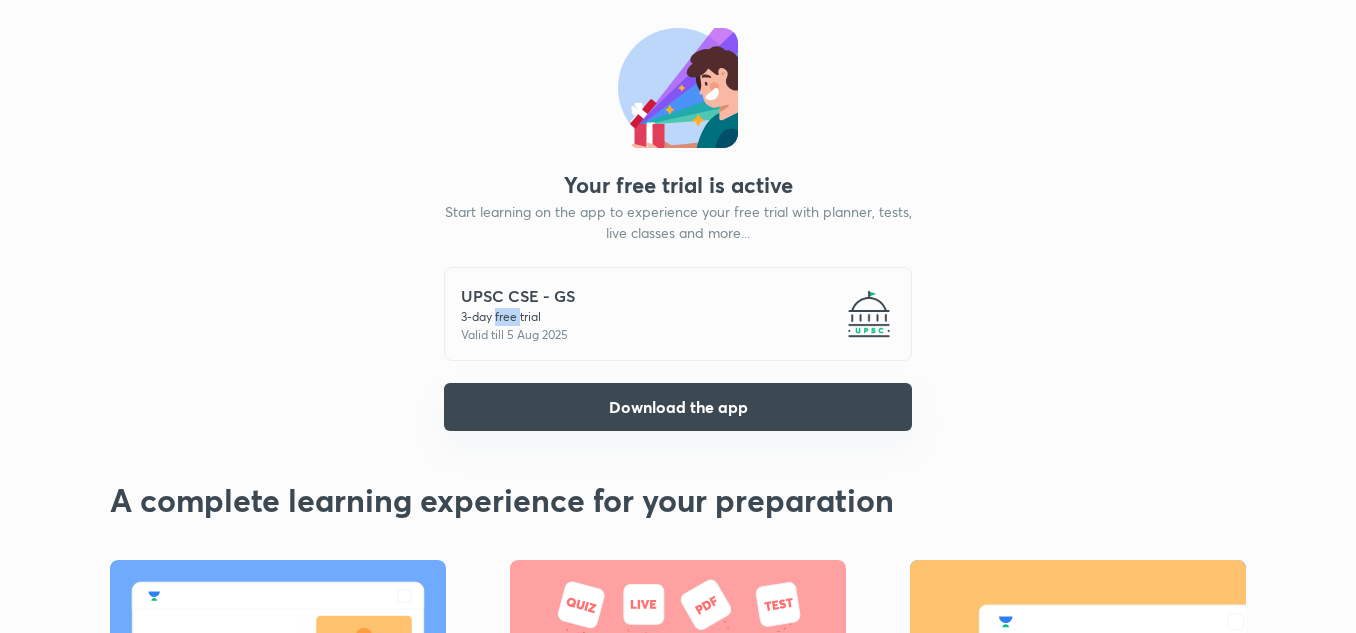 click on "Download the app" at bounding box center [678, 407] 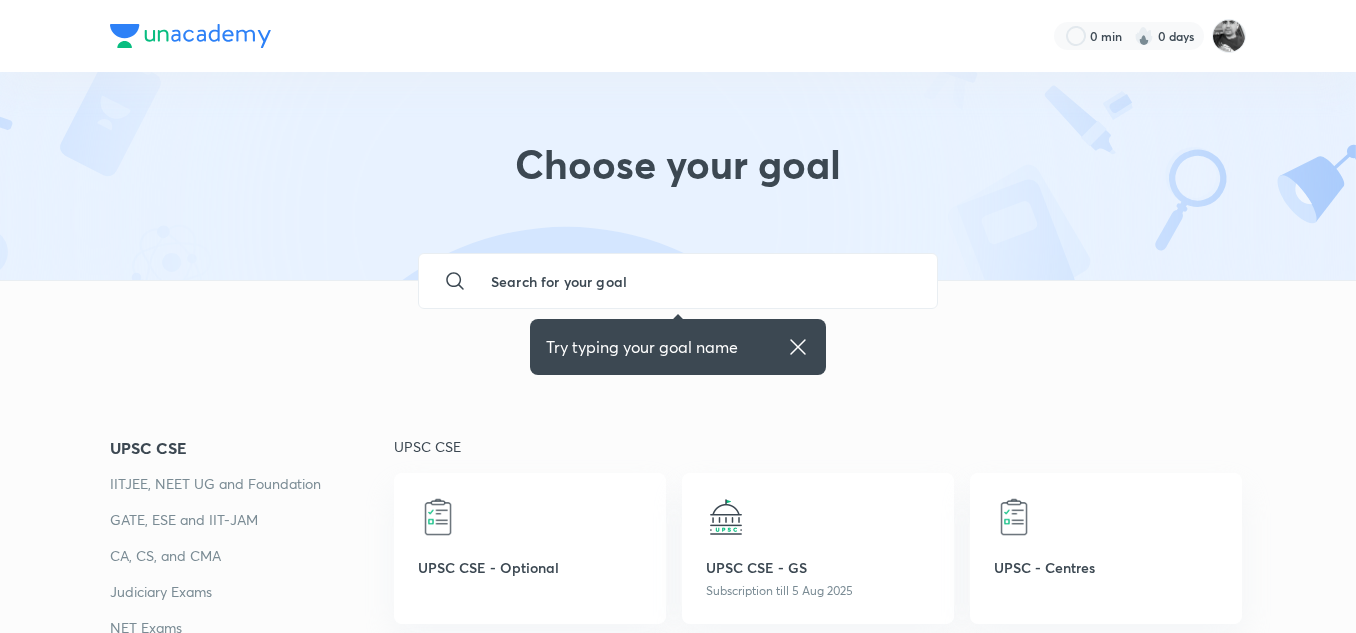 scroll, scrollTop: 0, scrollLeft: 0, axis: both 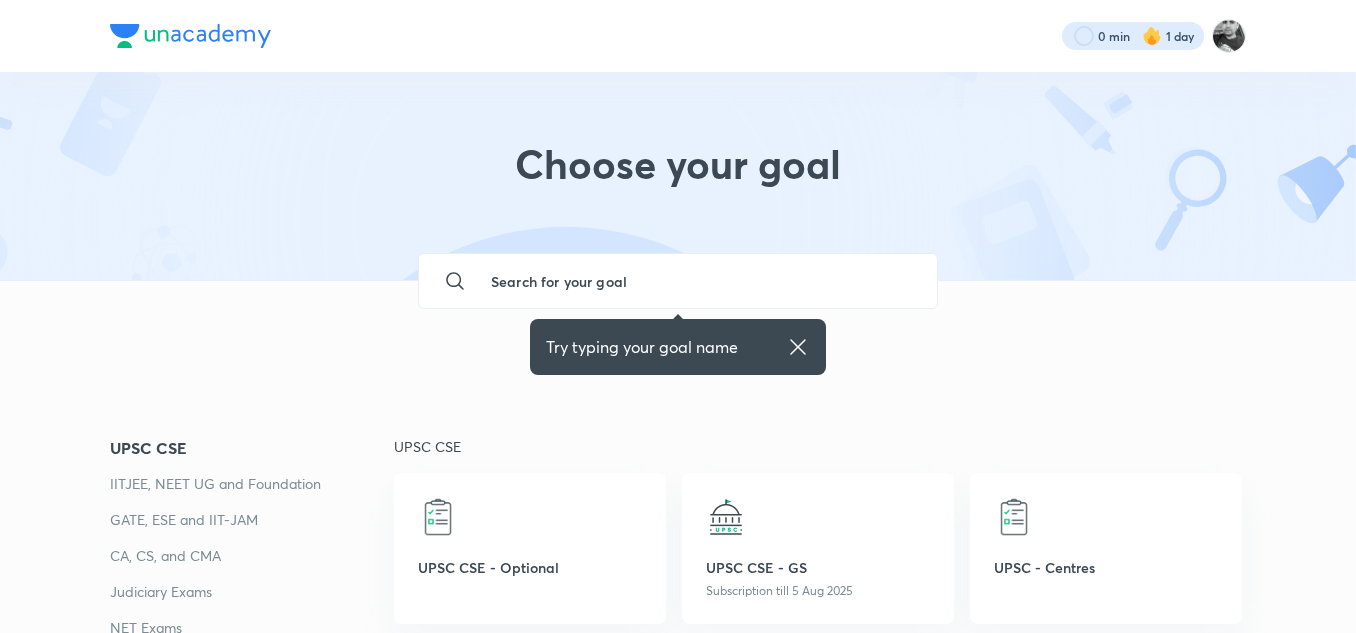 click at bounding box center (1133, 36) 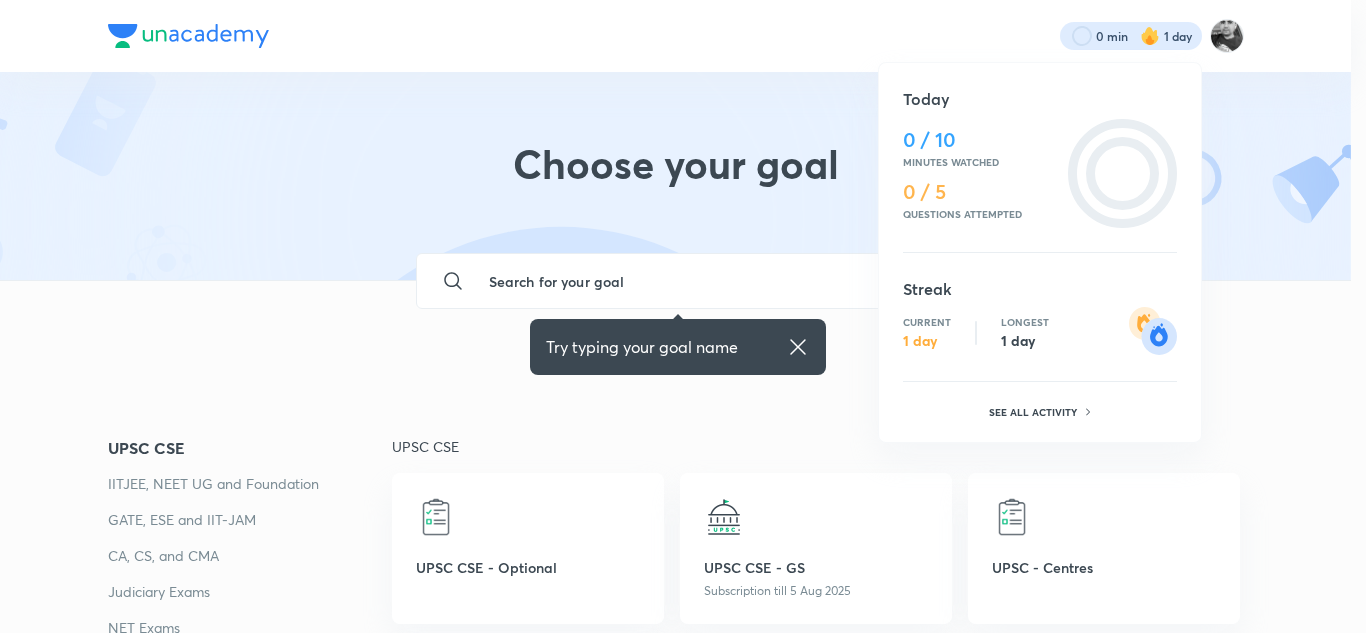 click at bounding box center [683, 316] 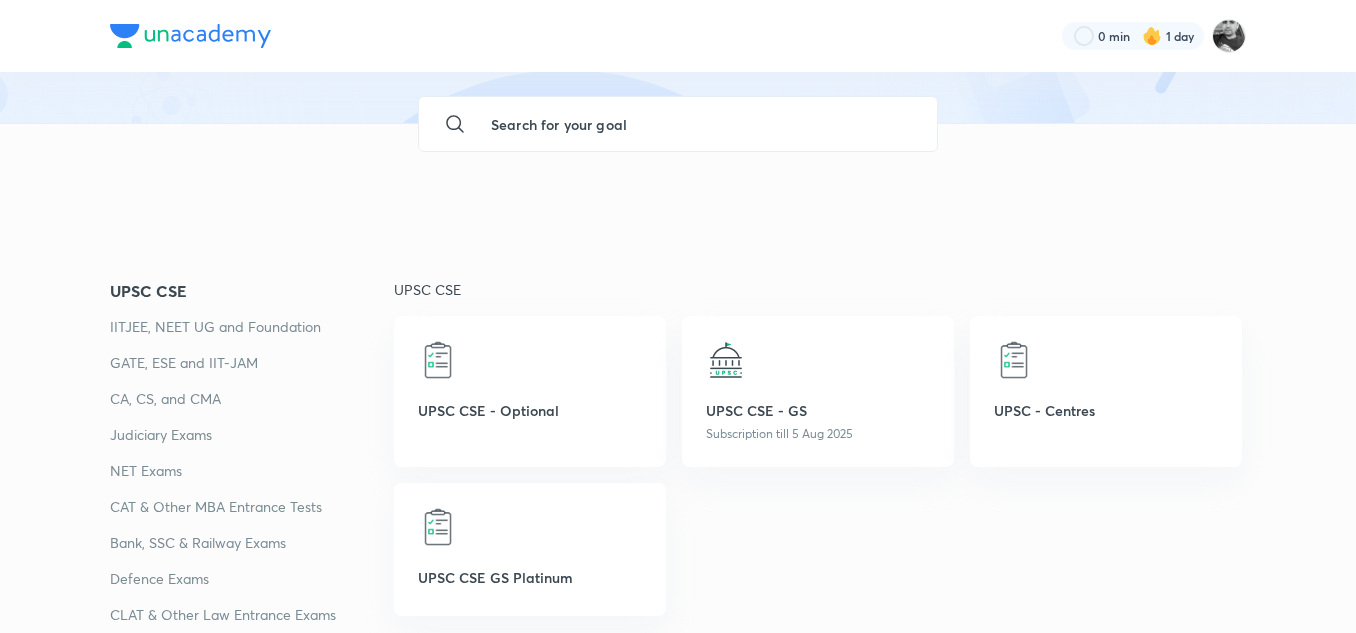 scroll, scrollTop: 0, scrollLeft: 0, axis: both 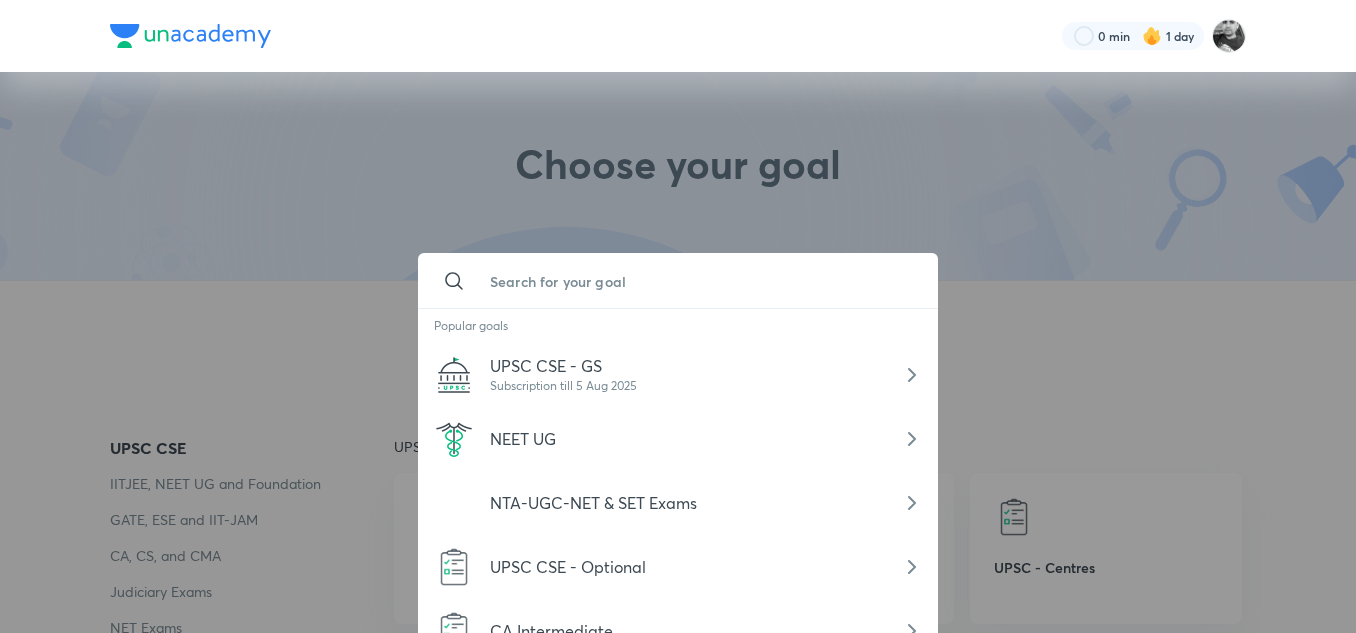 click at bounding box center (698, 281) 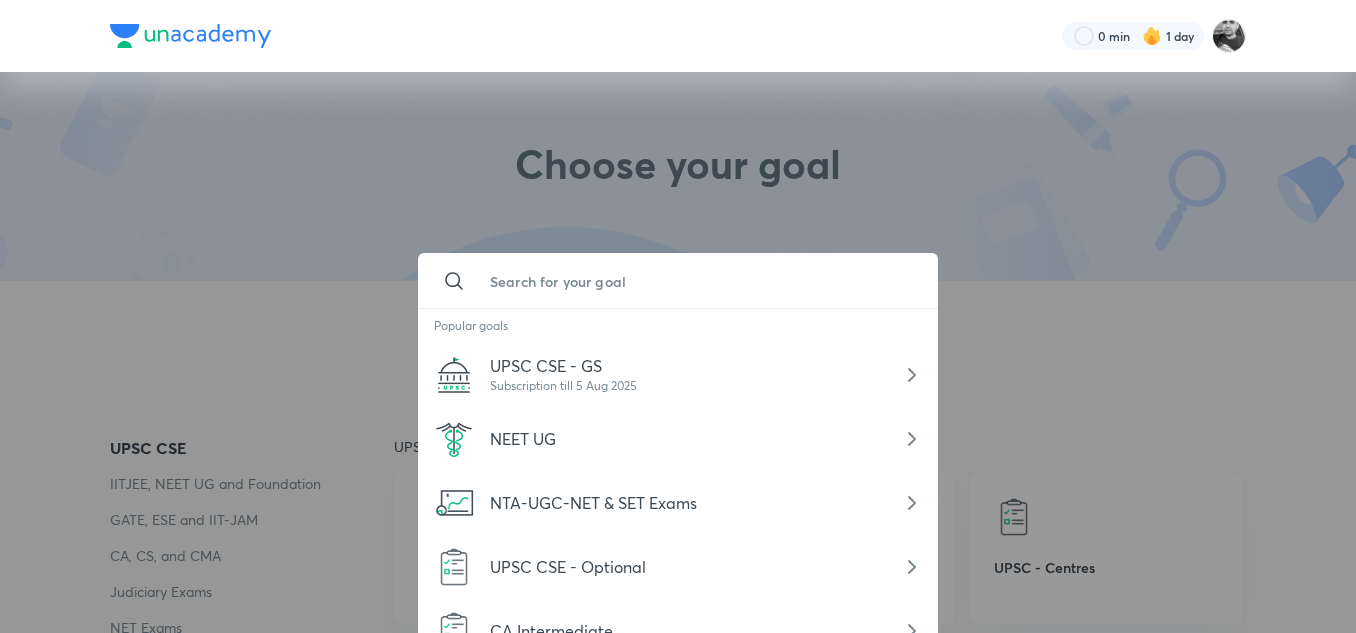 type on "s" 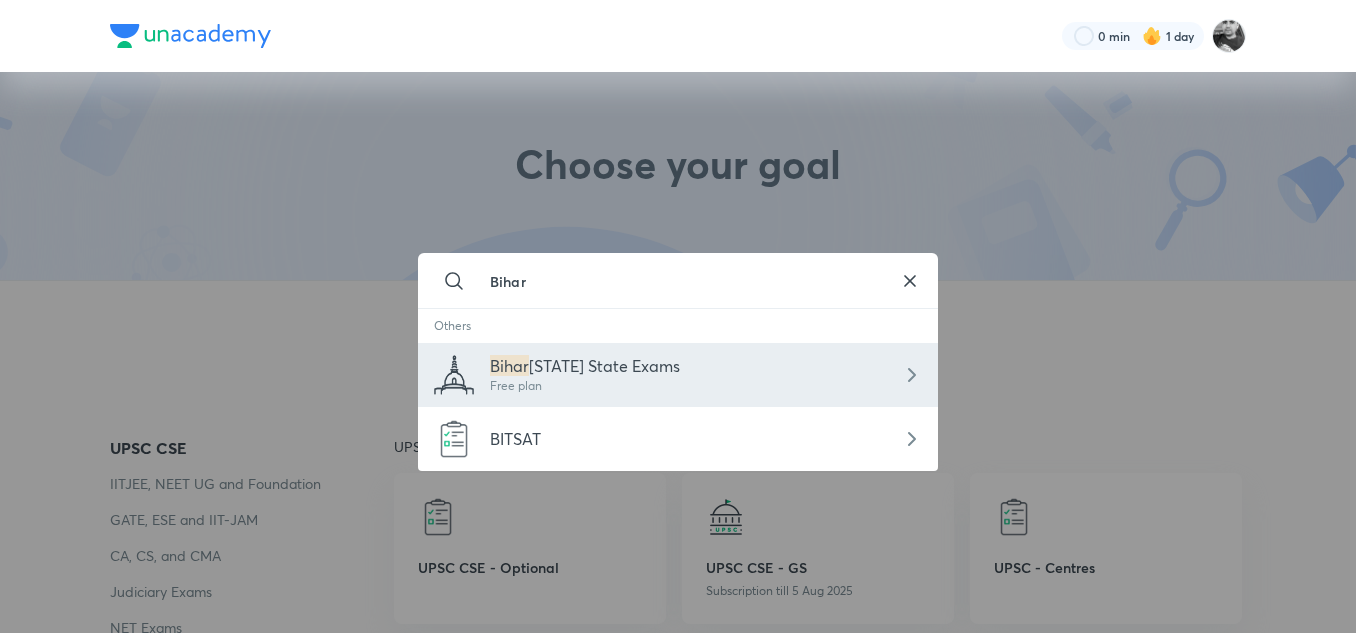 click on "[STATE] State Exams Free plan" at bounding box center [678, 375] 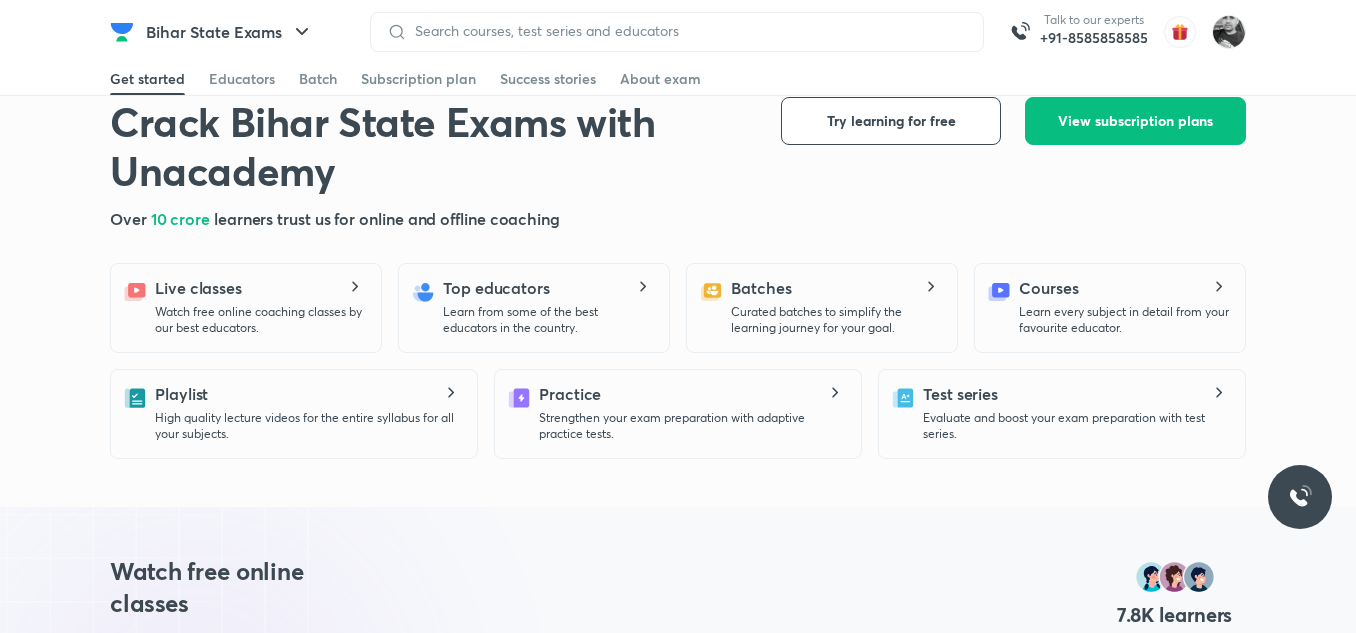 scroll, scrollTop: 0, scrollLeft: 0, axis: both 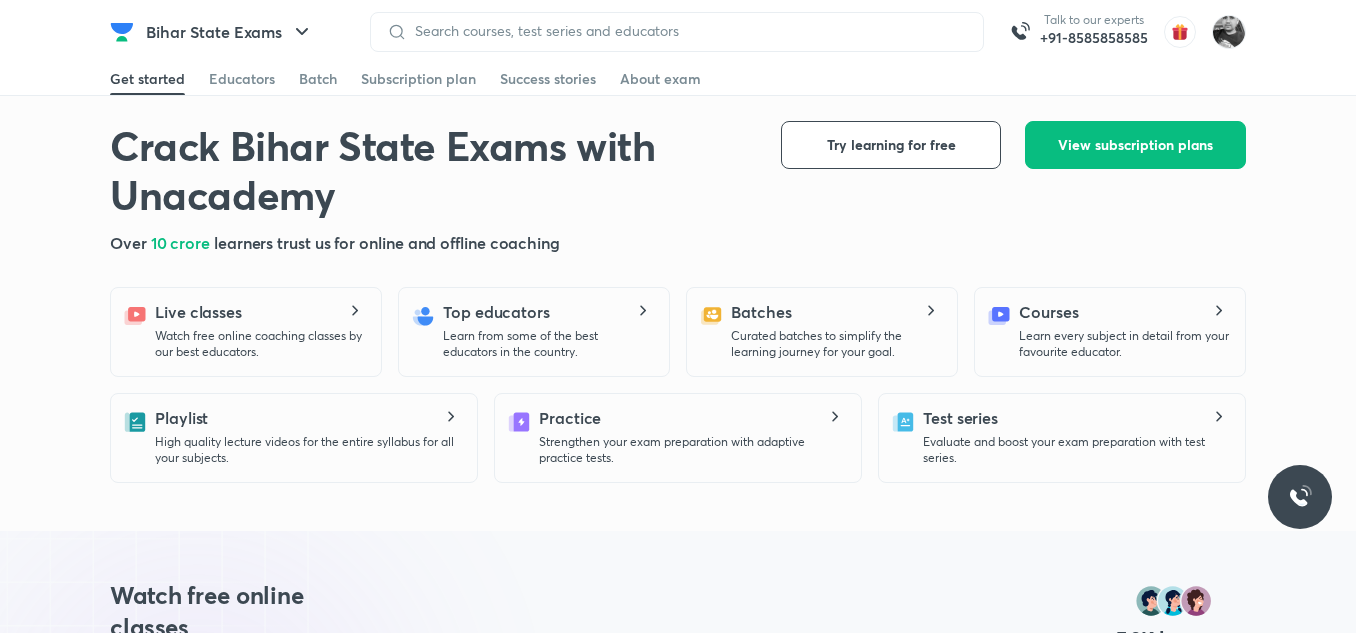 click on "Evaluate and boost your exam preparation with test series." at bounding box center [1076, 450] 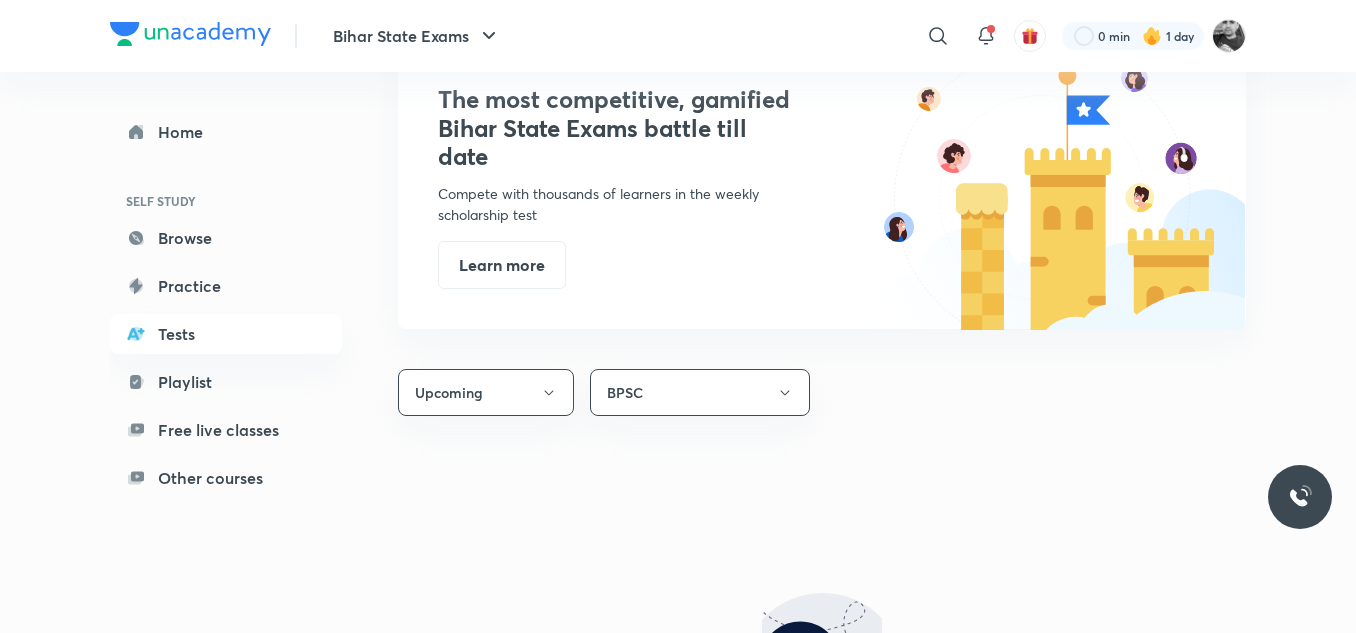 scroll, scrollTop: 873, scrollLeft: 0, axis: vertical 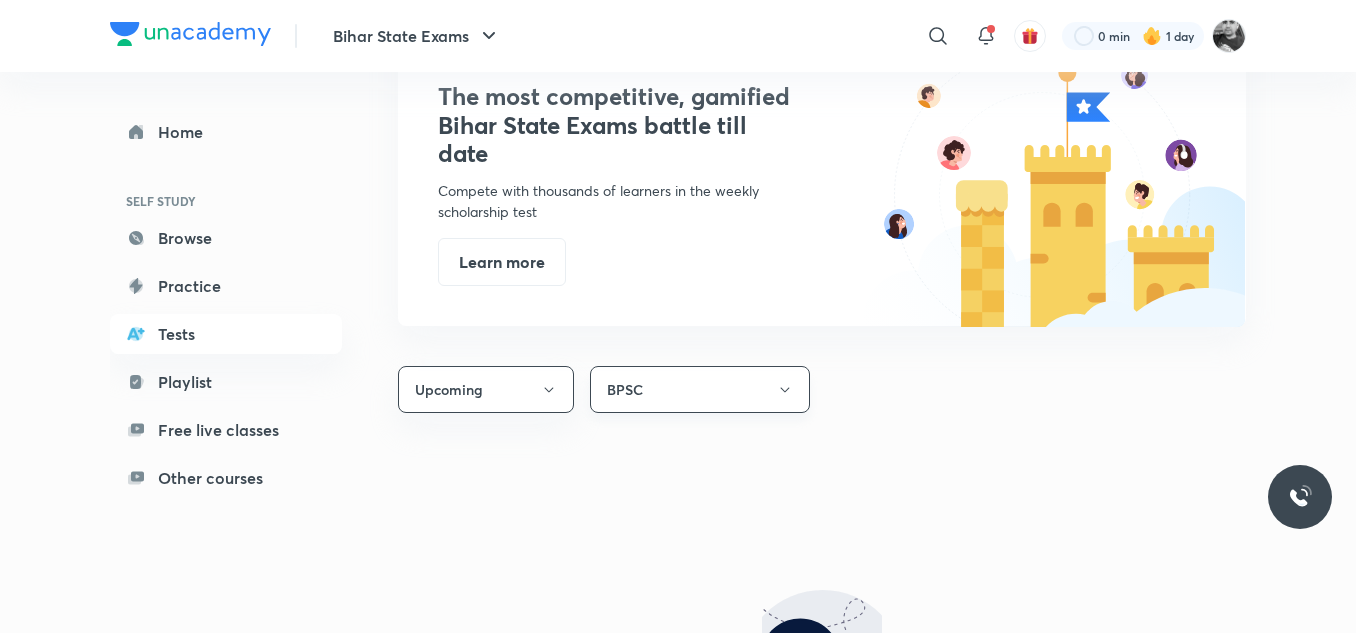 click on "BPSC" at bounding box center [700, 389] 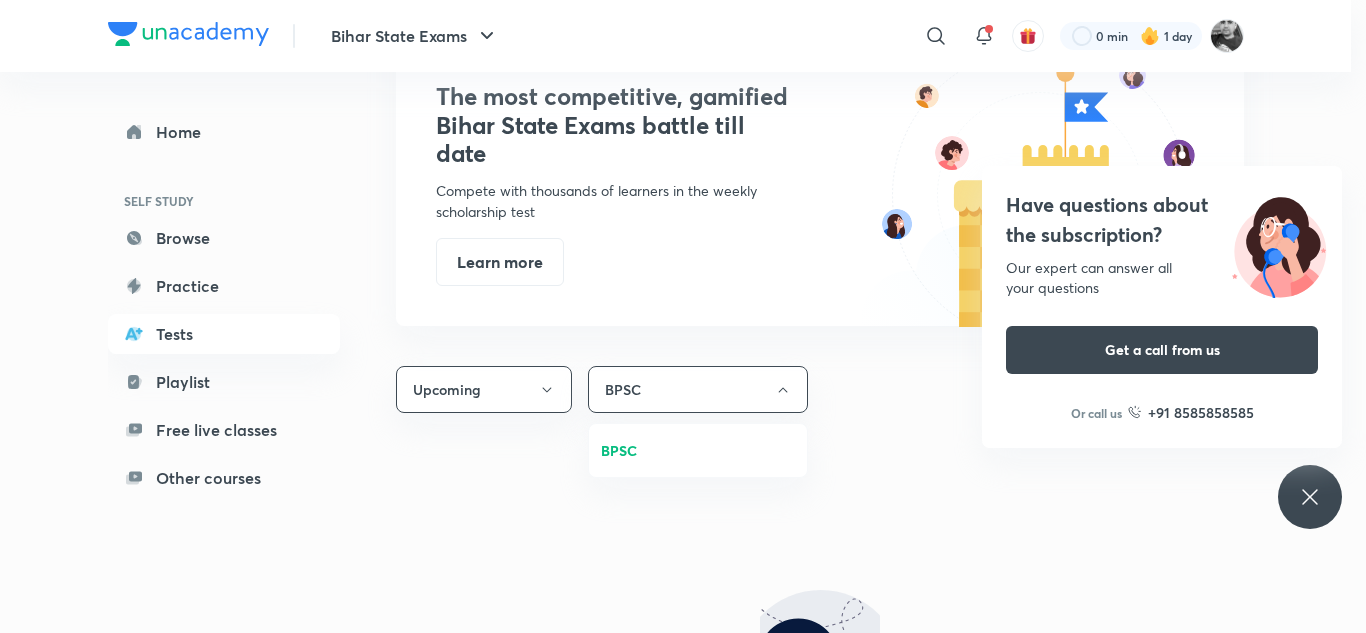 click on "BPSC" at bounding box center (698, 450) 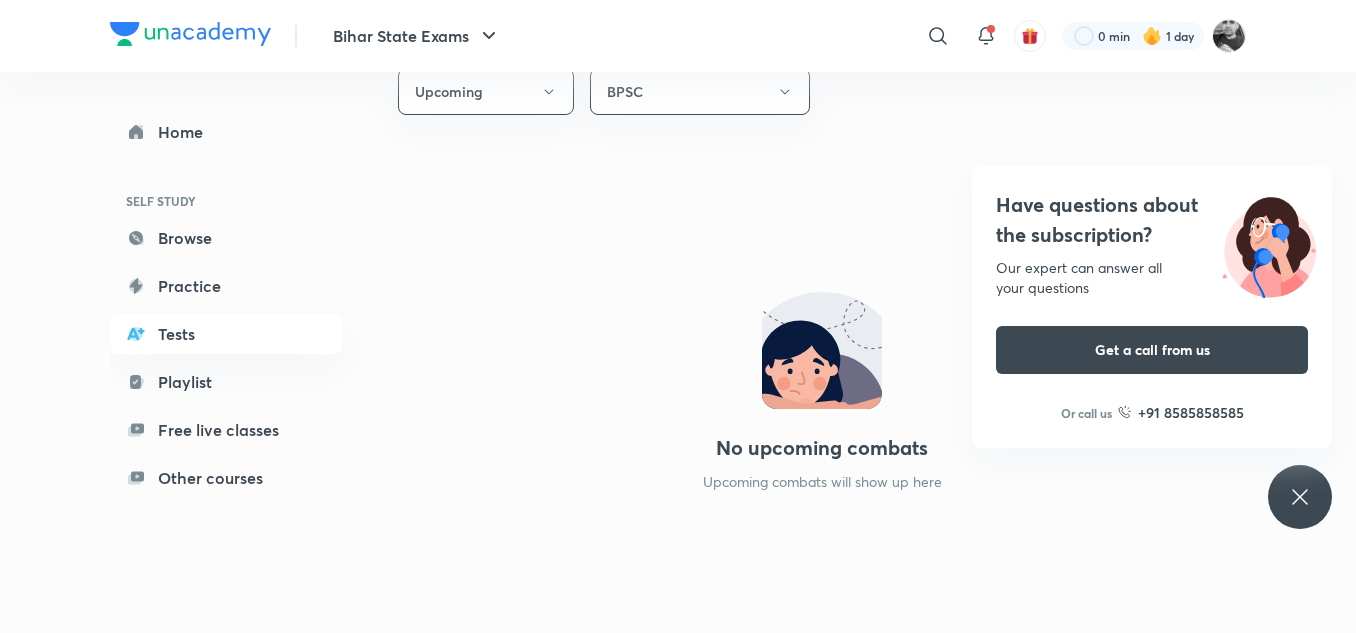scroll, scrollTop: 1179, scrollLeft: 0, axis: vertical 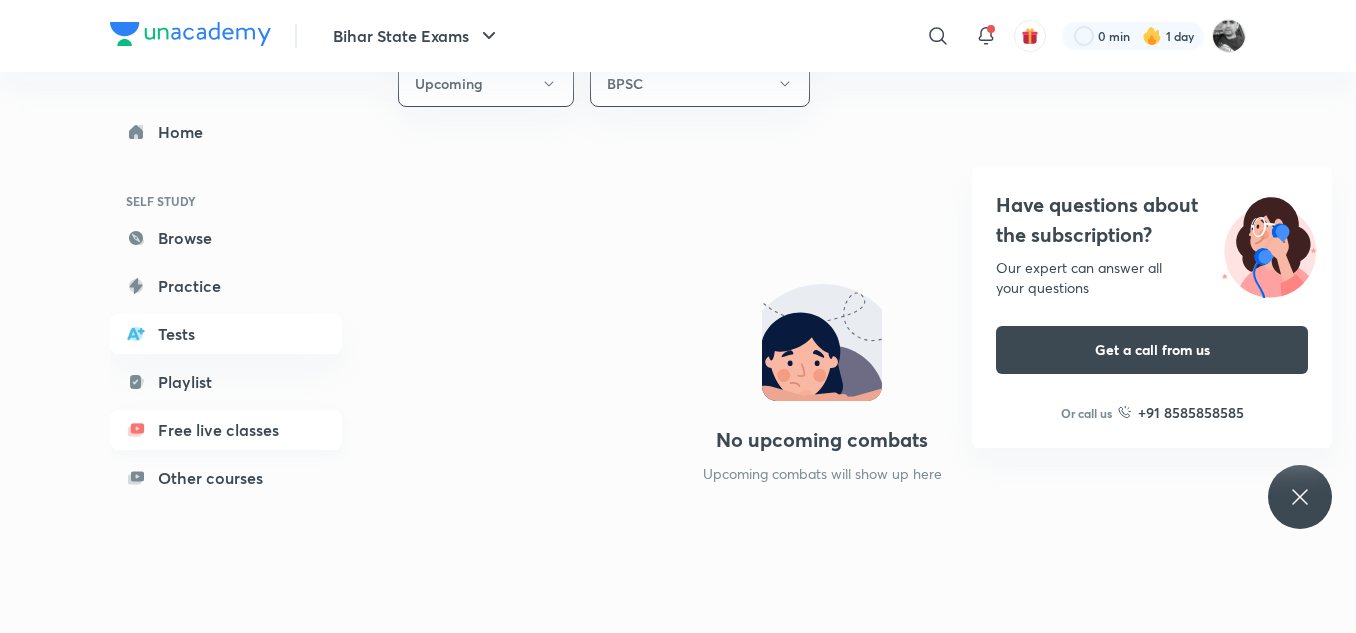 click on "Free live classes" at bounding box center [226, 430] 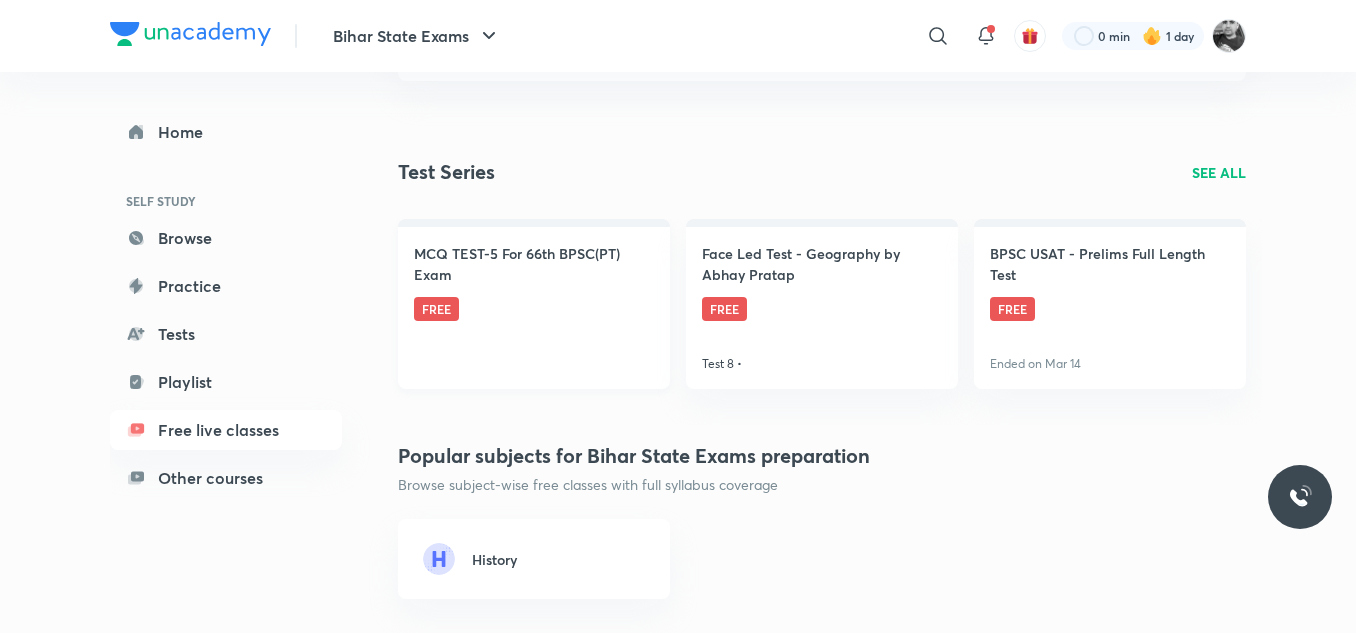 scroll, scrollTop: 227, scrollLeft: 0, axis: vertical 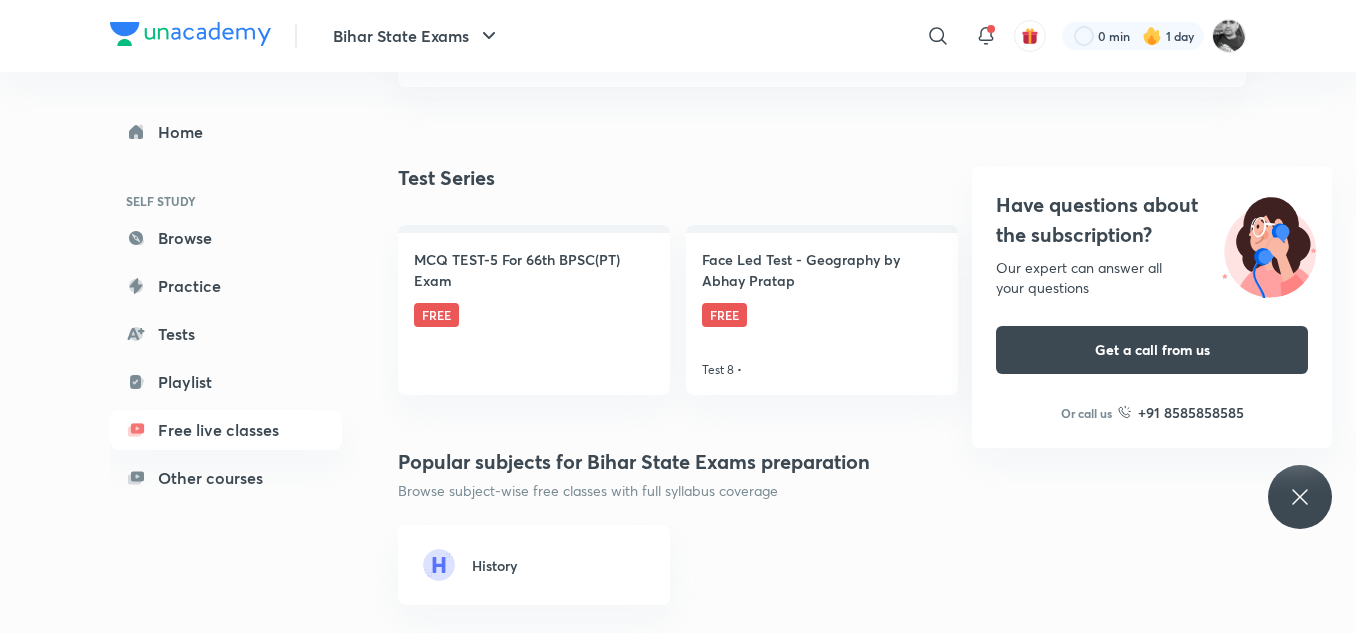 click on "Have questions about the subscription? Our expert can answer all your questions Get a call from us Or call us +91 8585858585" at bounding box center (1152, 307) 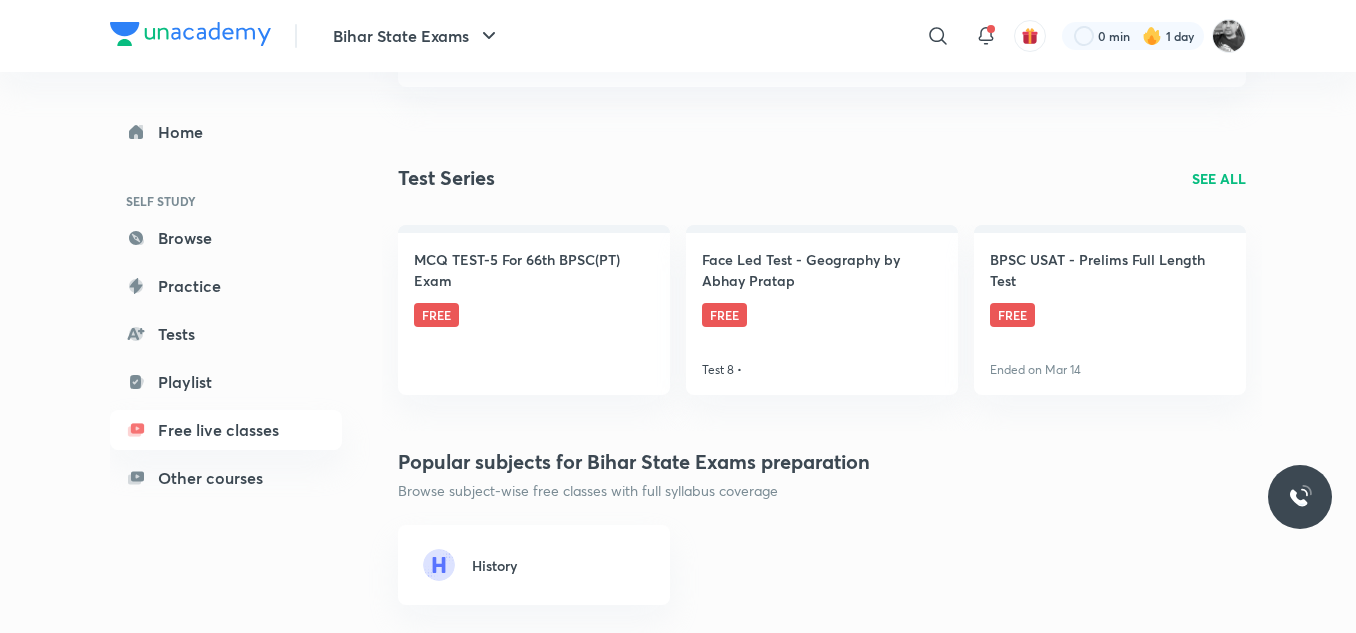 click on "FREE" at bounding box center [1012, 315] 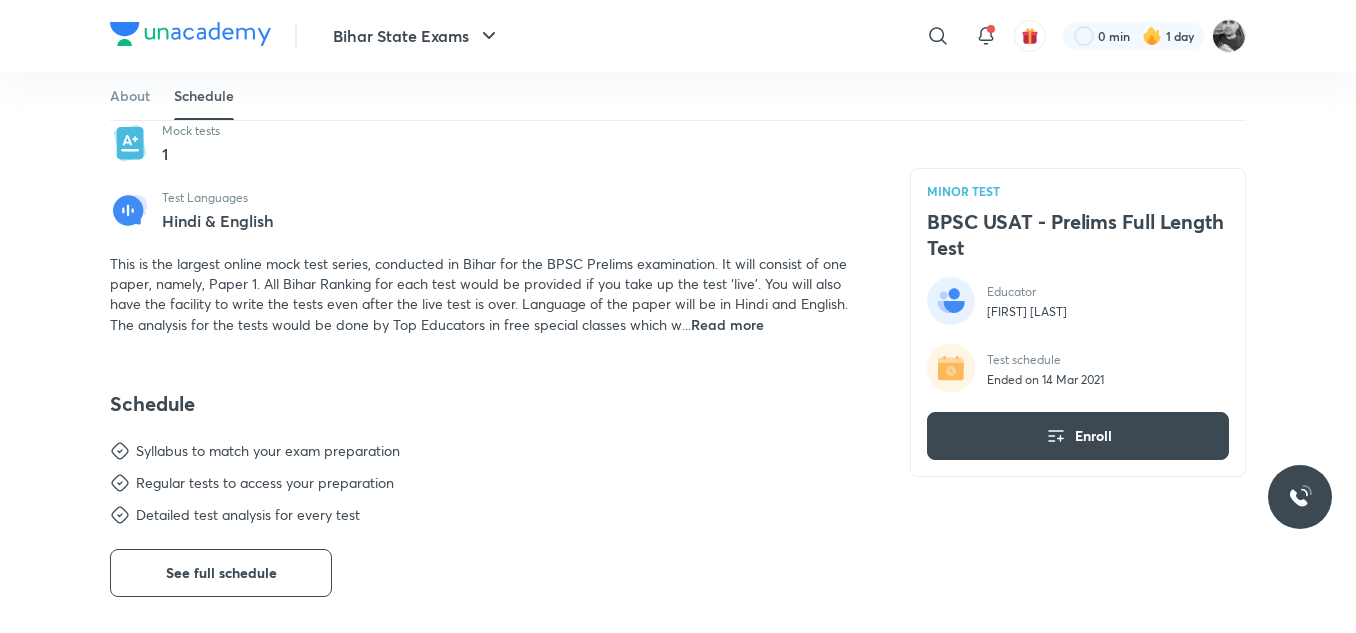 scroll, scrollTop: 0, scrollLeft: 0, axis: both 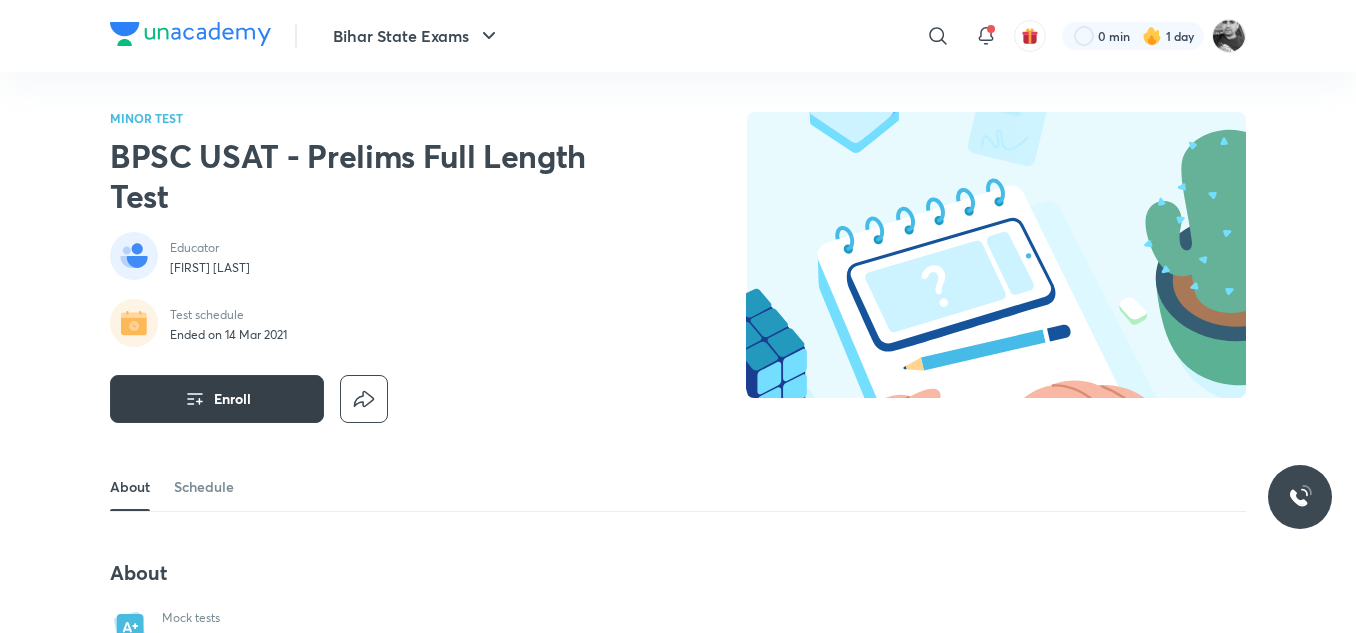 click on "Enroll" at bounding box center (232, 399) 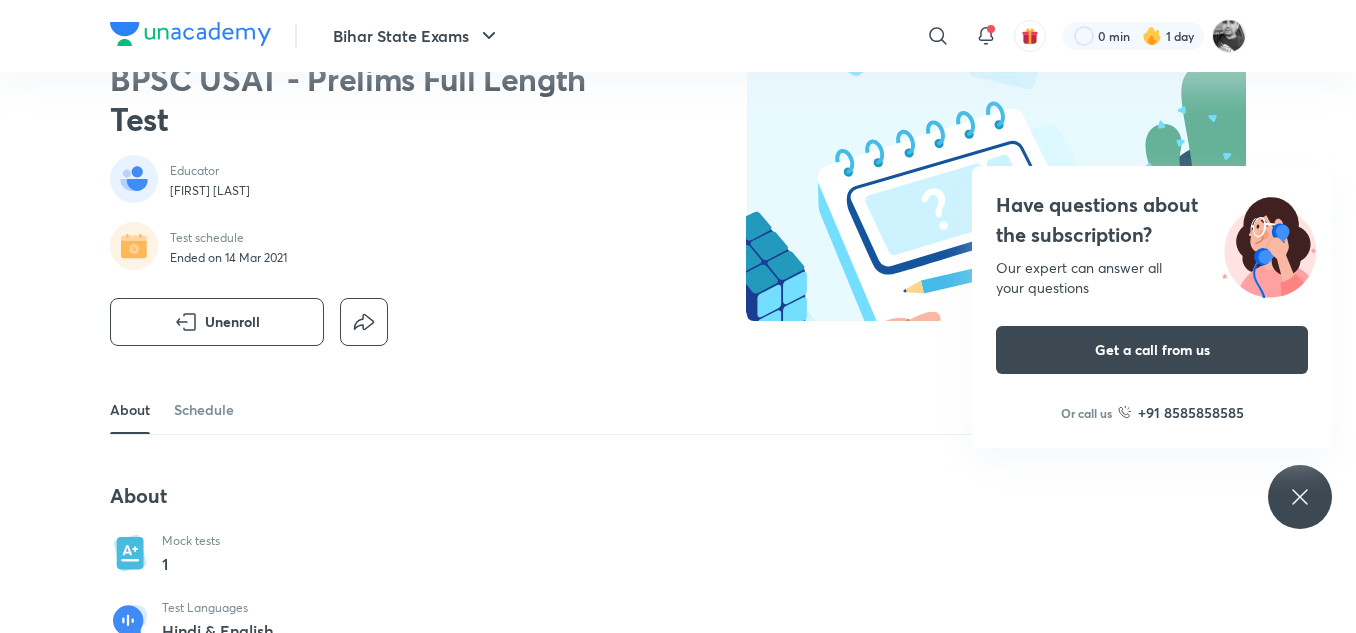 scroll, scrollTop: 79, scrollLeft: 0, axis: vertical 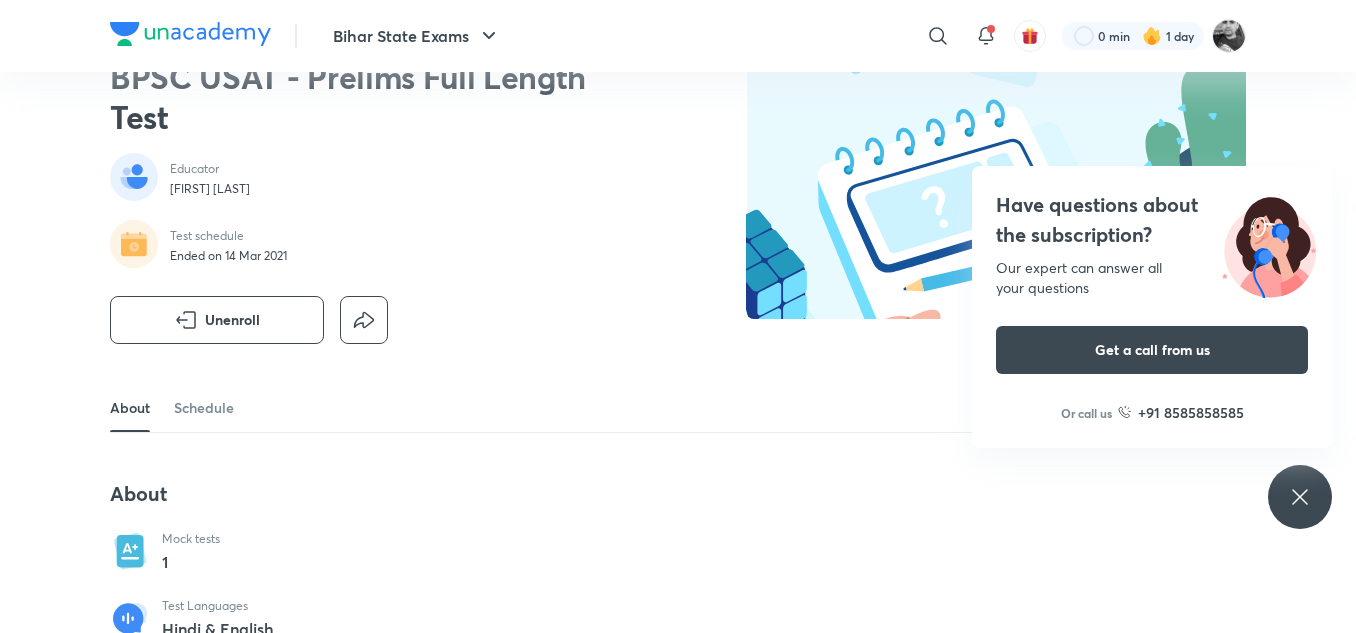 click on "Have questions about the subscription? Our expert can answer all your questions Get a call from us Or call us +91 8585858585" at bounding box center [1300, 497] 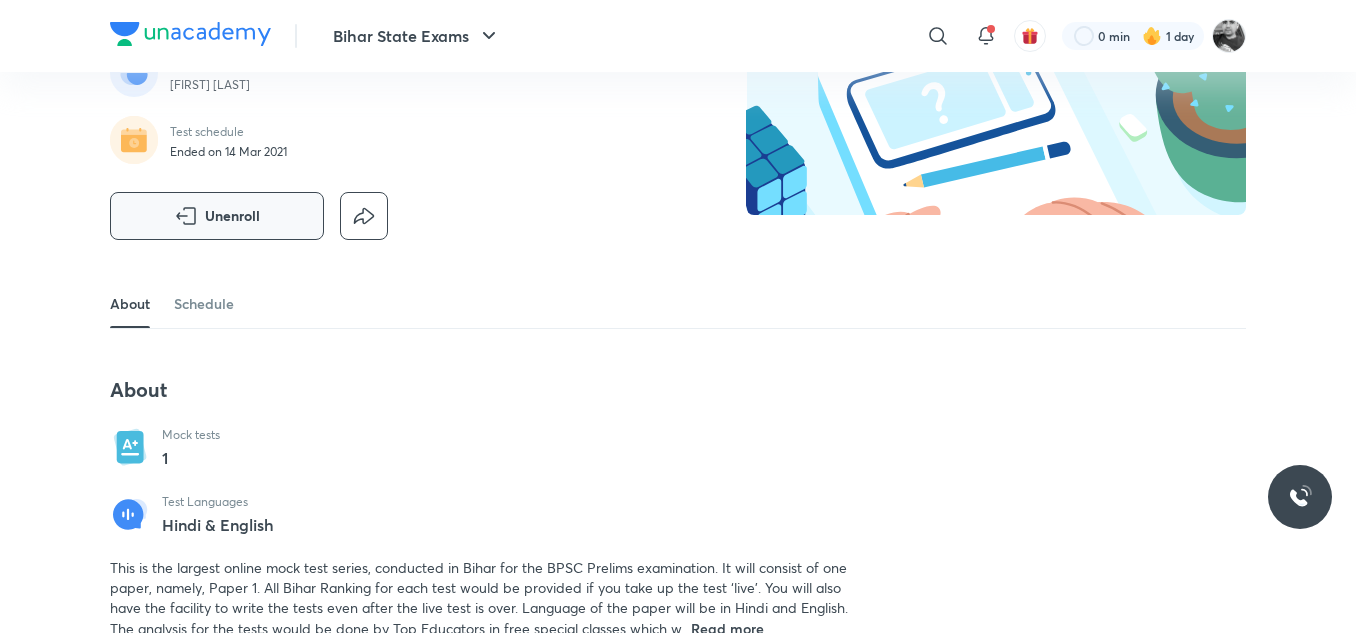 scroll, scrollTop: 0, scrollLeft: 0, axis: both 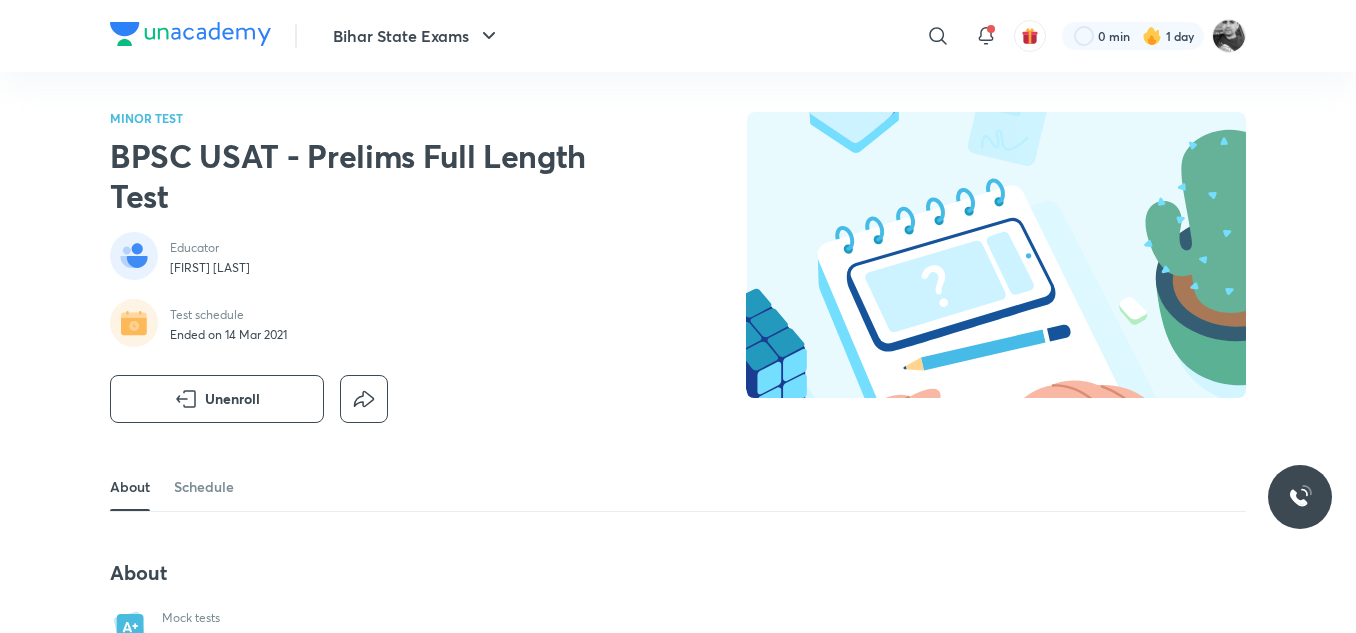 click 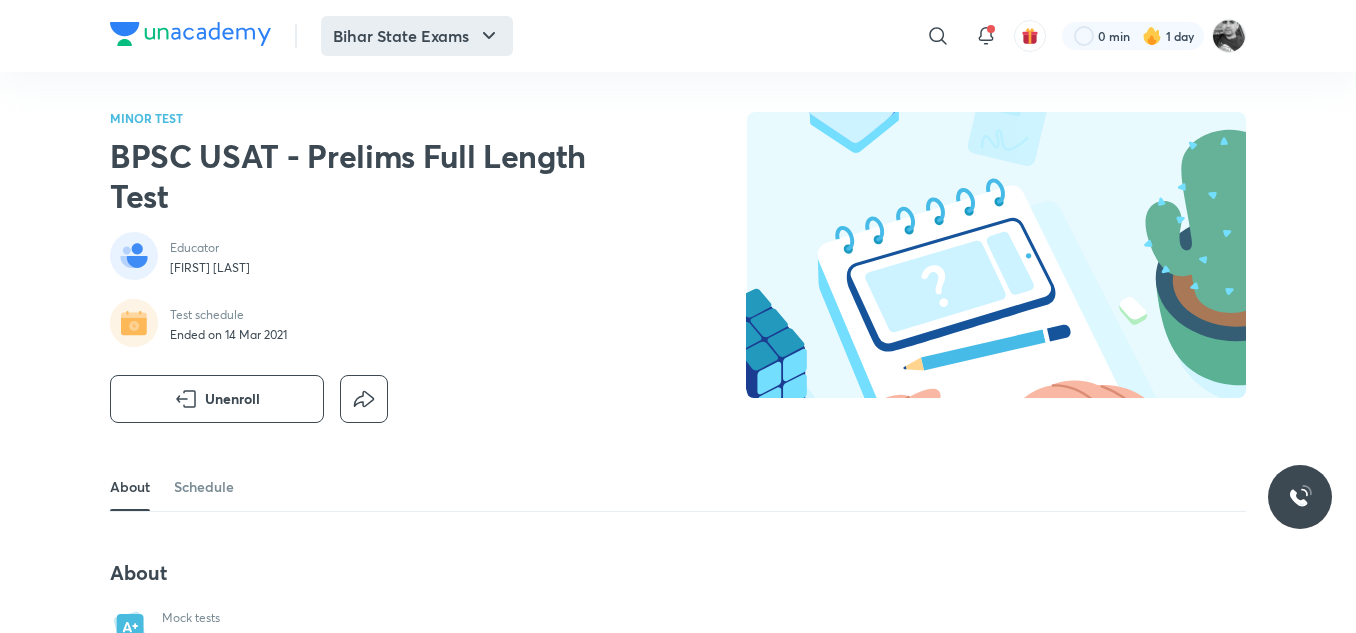click on "Bihar State Exams" at bounding box center [417, 36] 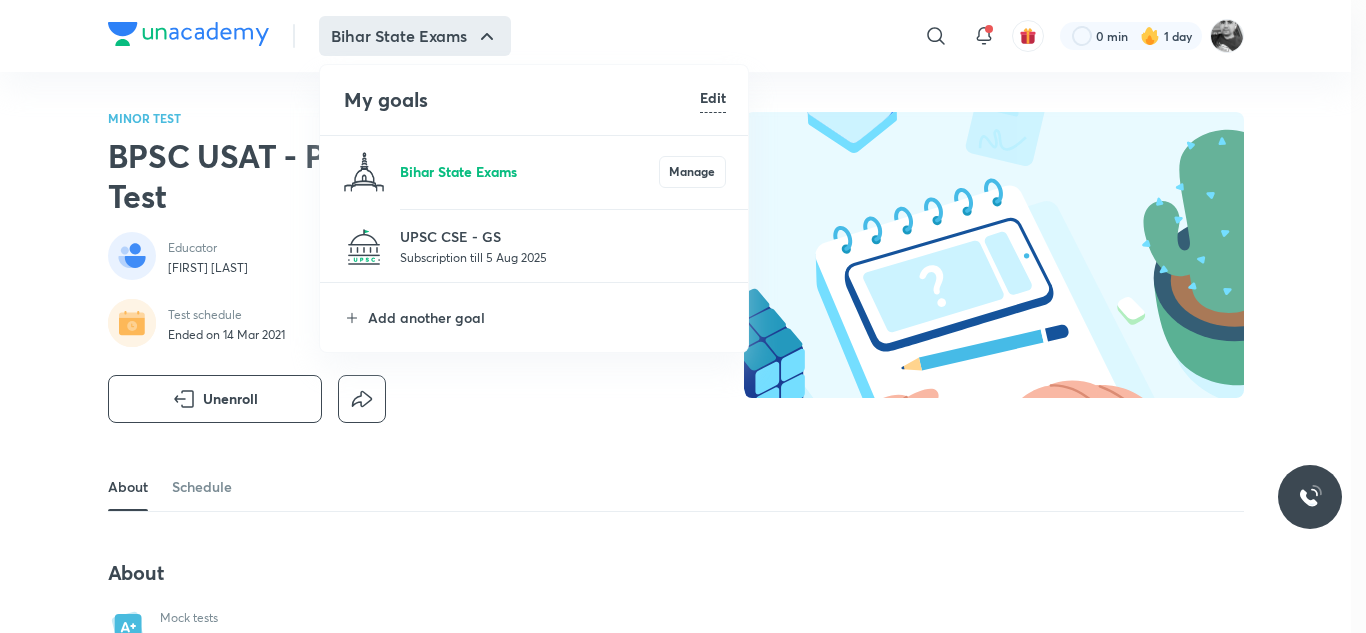 click on "Bihar State Exams" at bounding box center (529, 171) 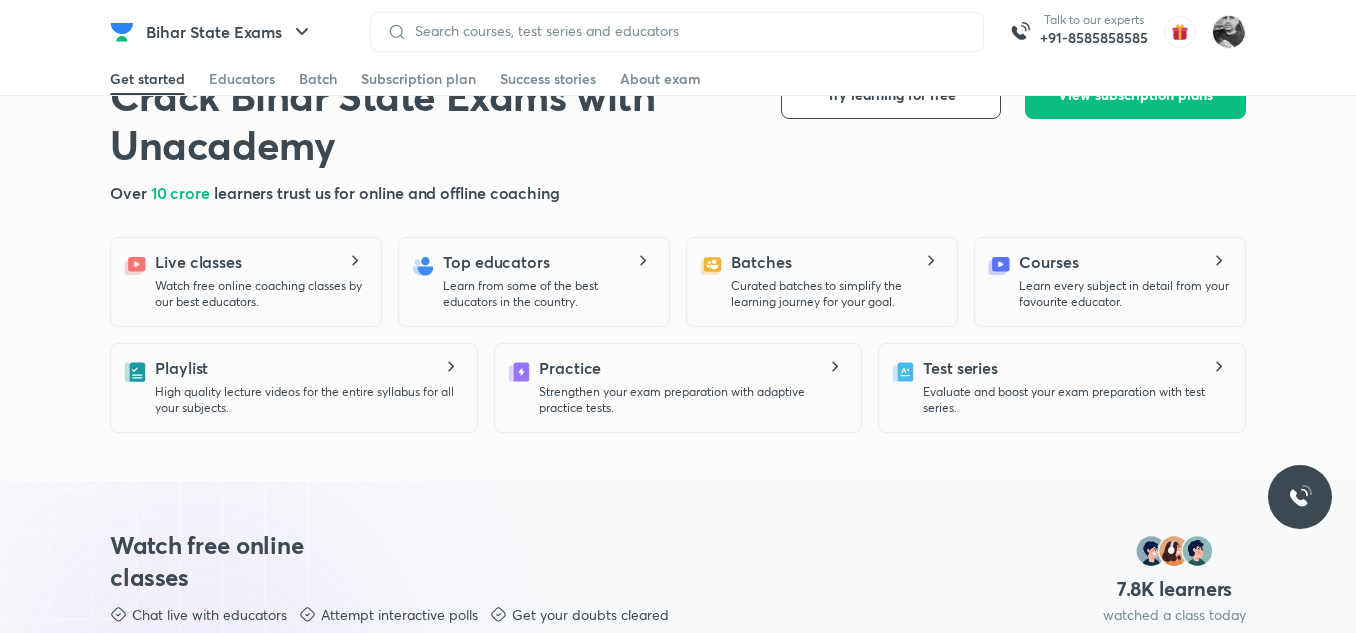 scroll, scrollTop: 51, scrollLeft: 0, axis: vertical 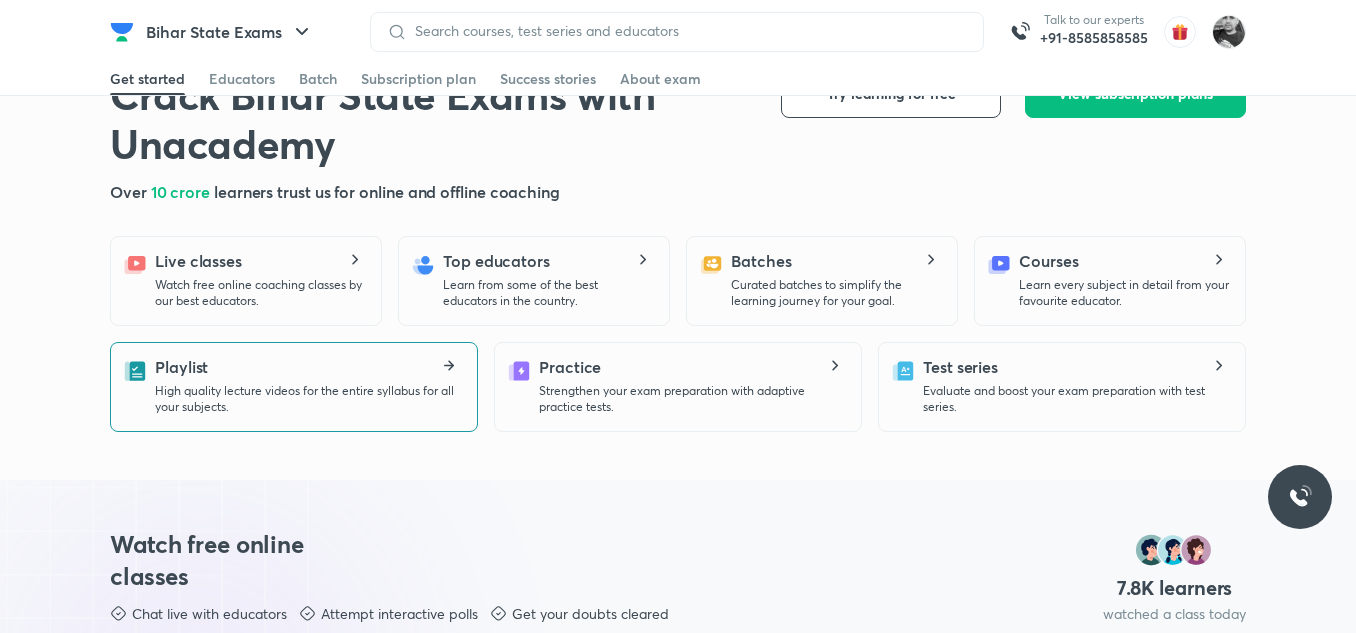 click on "High quality lecture videos for the entire syllabus for all your subjects." at bounding box center [308, 399] 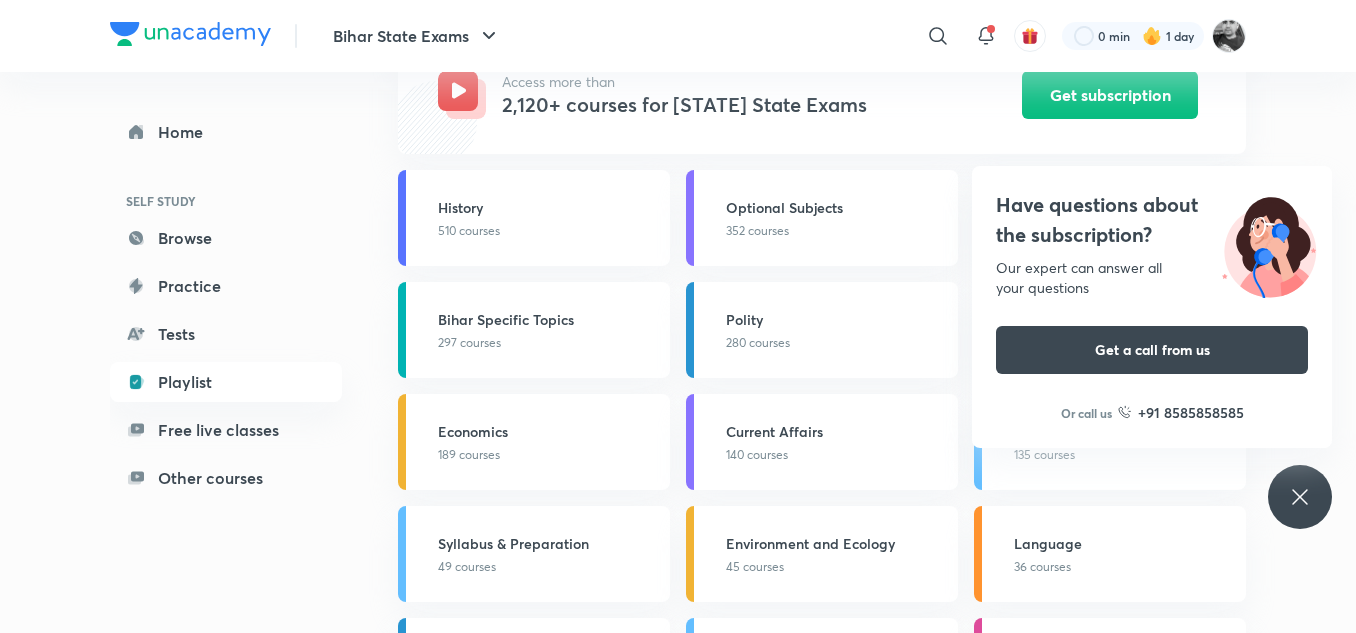 scroll, scrollTop: 256, scrollLeft: 0, axis: vertical 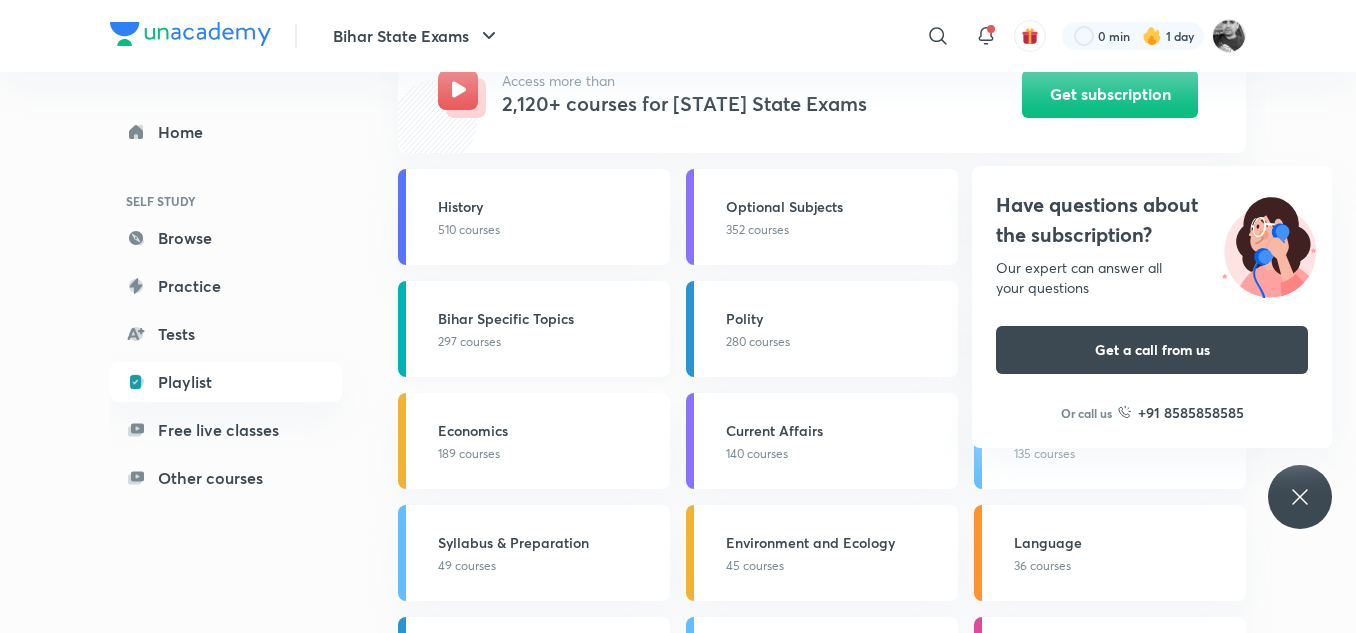 click on "Bihar Specific Topics 297 courses" at bounding box center [548, 329] 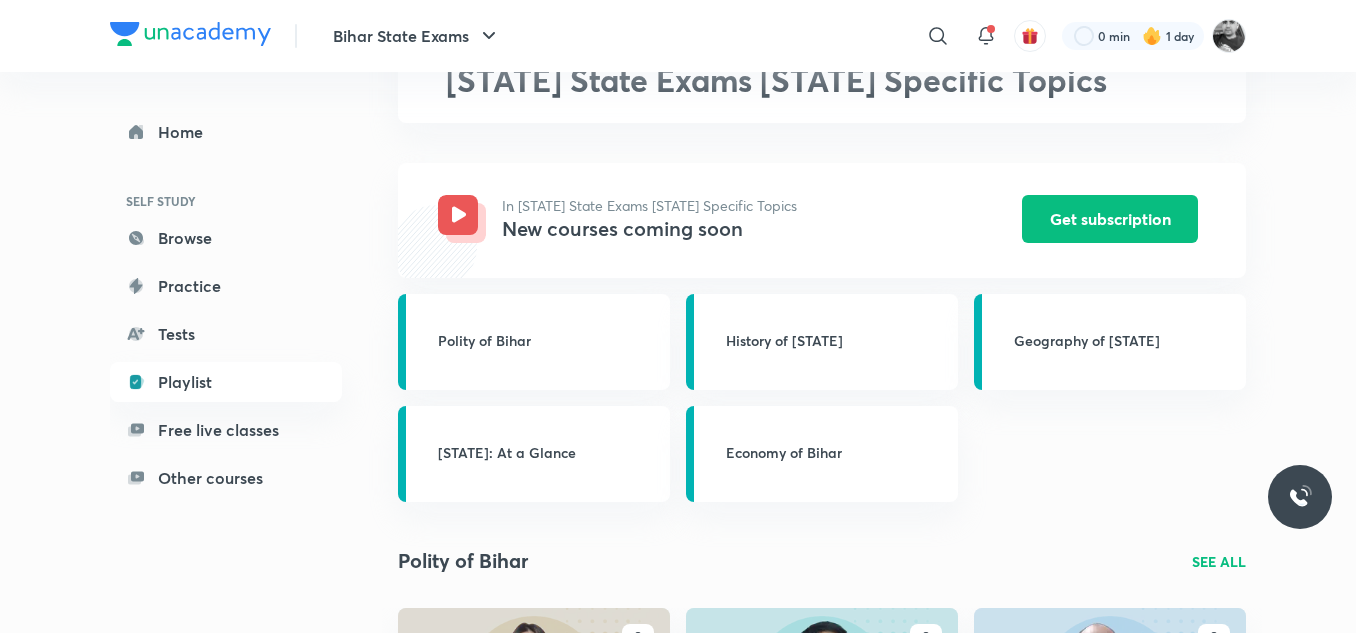 scroll, scrollTop: 130, scrollLeft: 0, axis: vertical 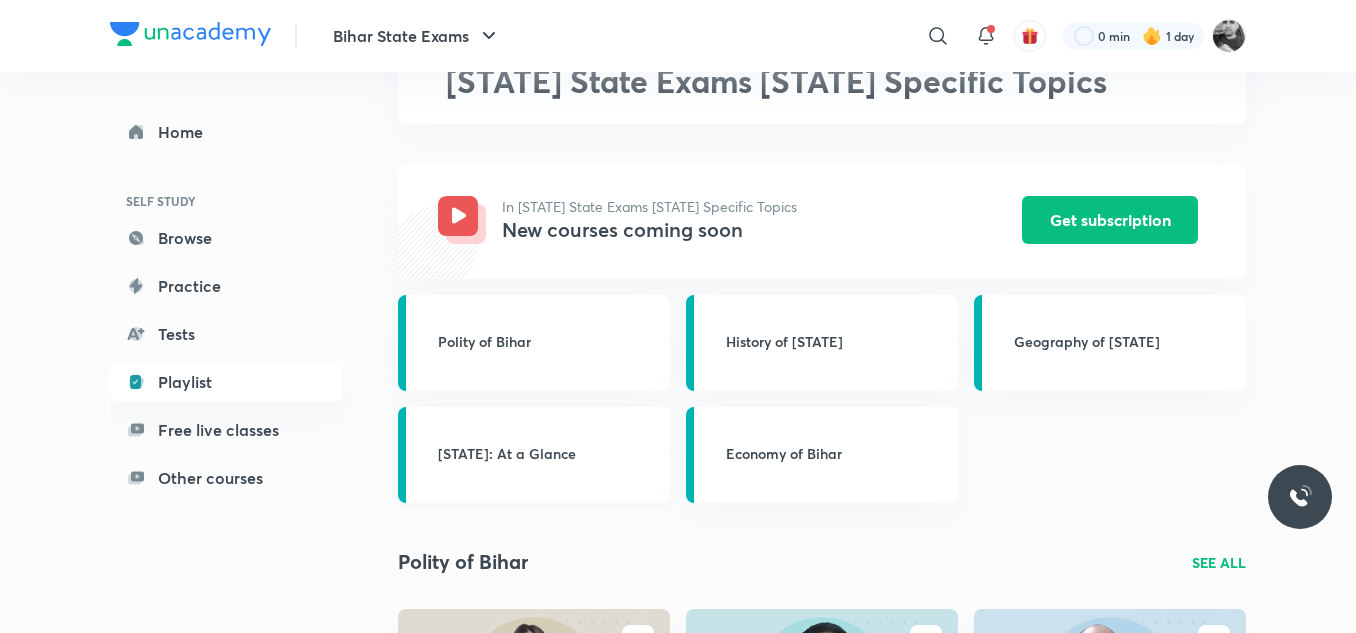 click on "[STATE]: At a Glance" at bounding box center [548, 455] 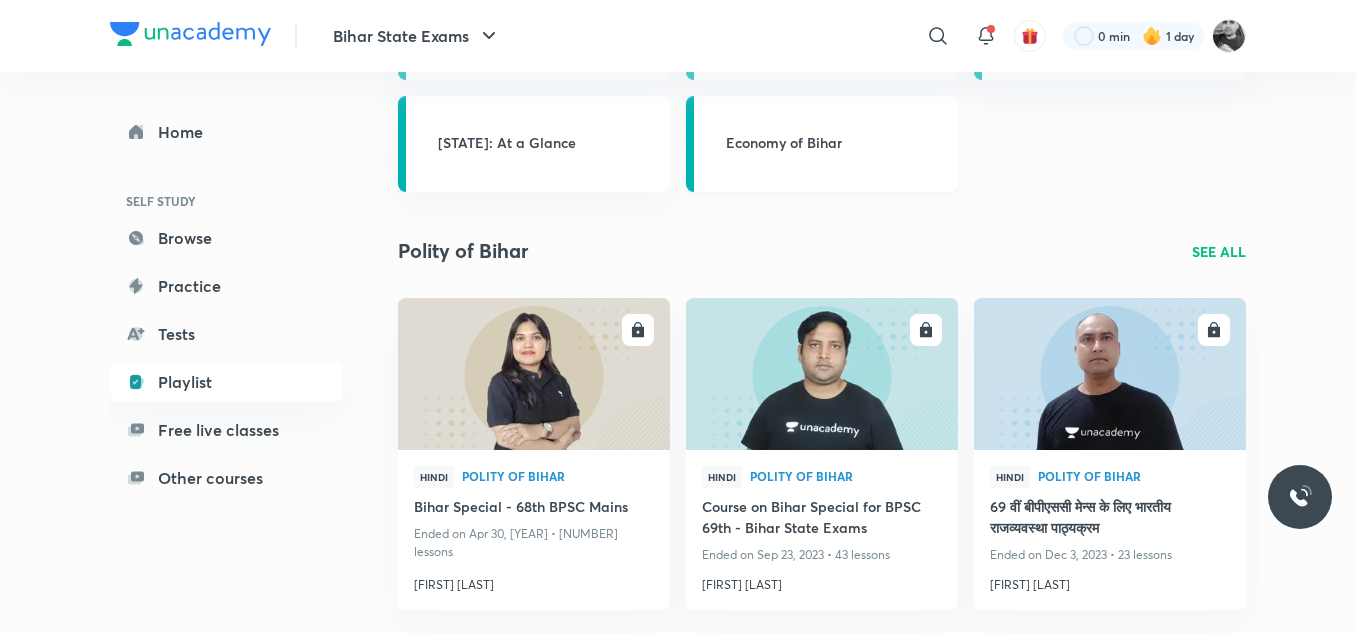 scroll, scrollTop: 442, scrollLeft: 0, axis: vertical 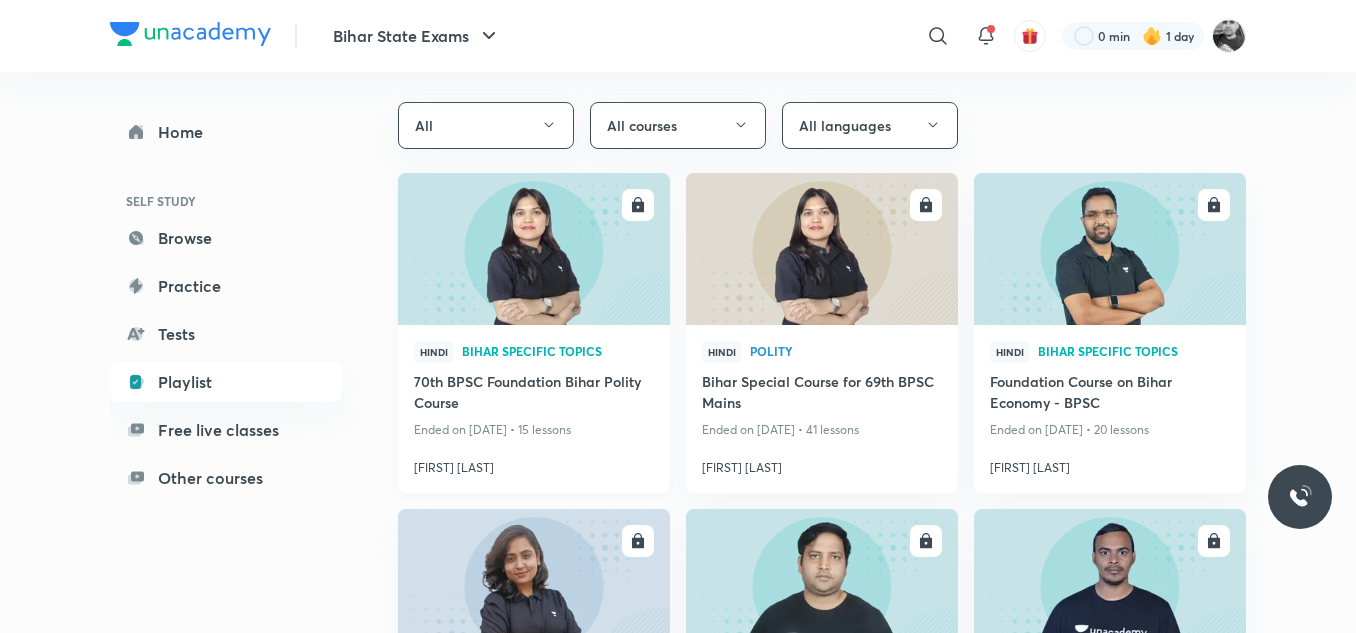 click at bounding box center [533, 248] 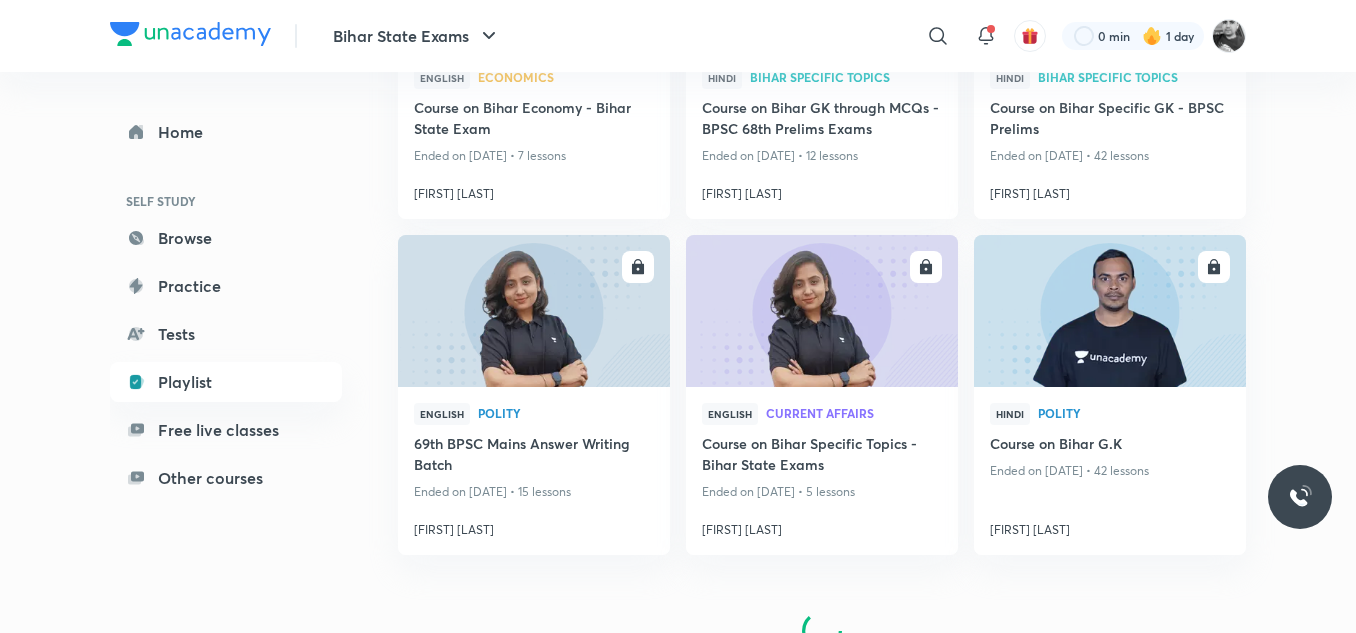 scroll, scrollTop: 1411, scrollLeft: 0, axis: vertical 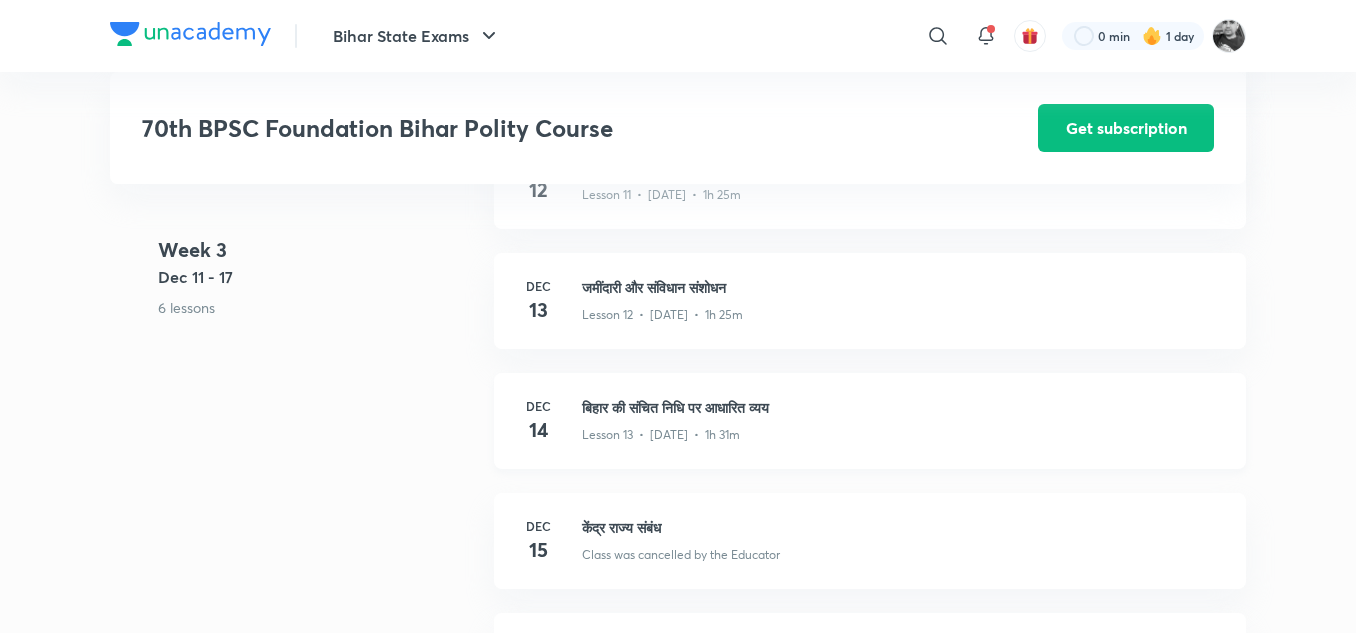click on "[DATE] बिहार की संचित निधि पर आधारित व्यय Lesson 13  •  [DATE]  •  1h 31m" at bounding box center (870, 421) 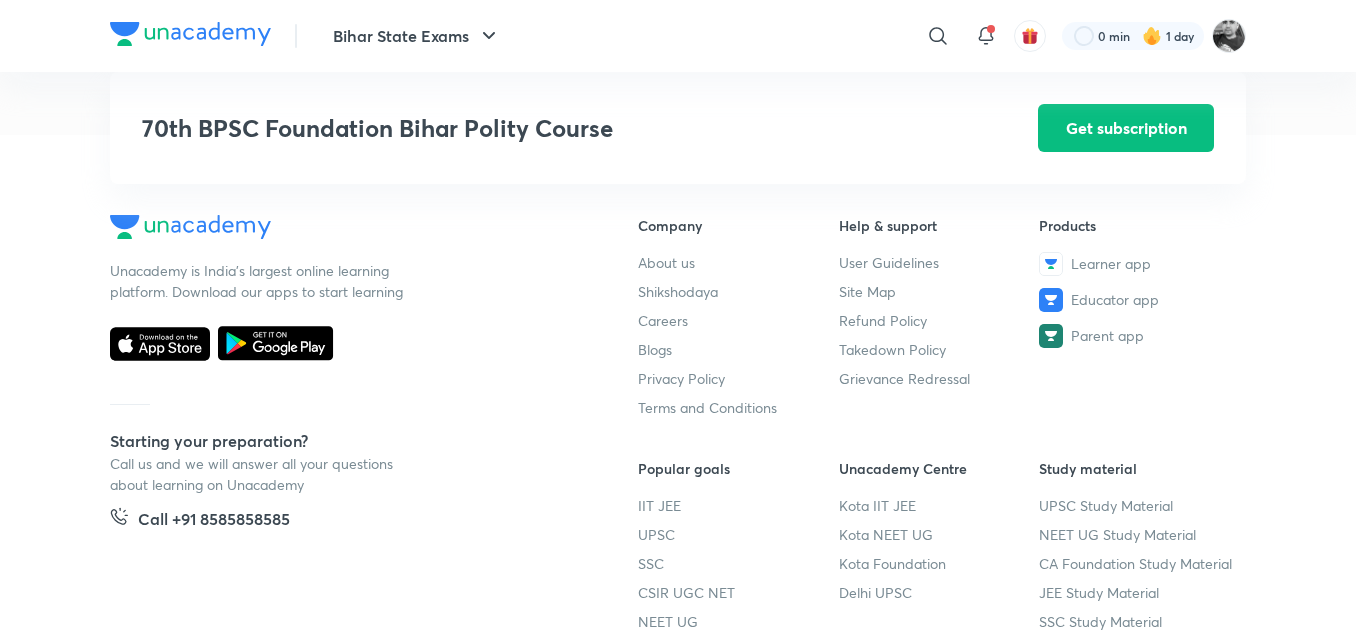 scroll, scrollTop: 2788, scrollLeft: 0, axis: vertical 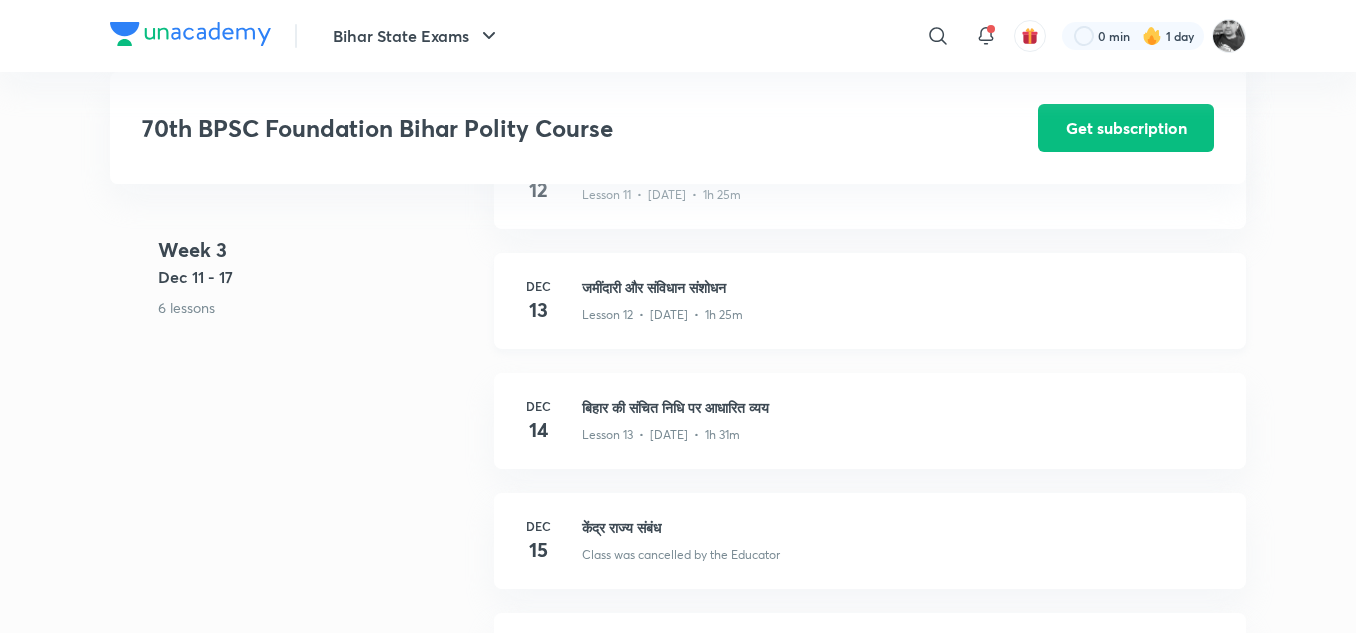 click on "13" at bounding box center (538, 310) 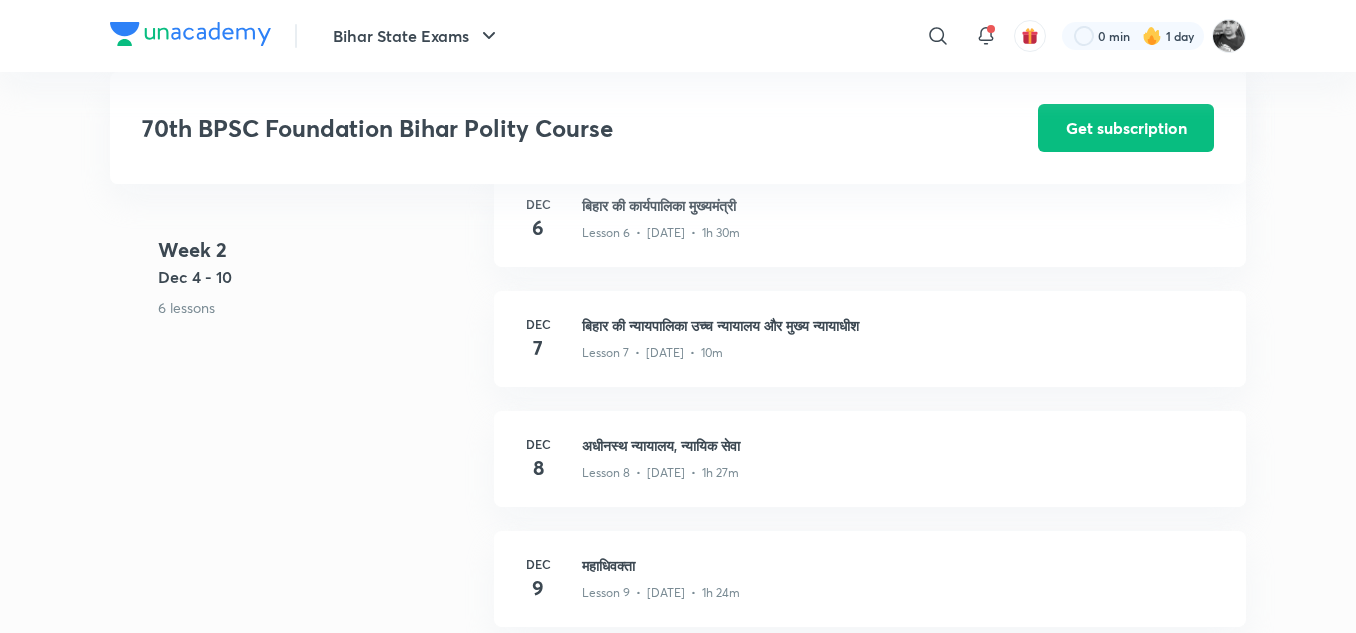 scroll, scrollTop: 1238, scrollLeft: 0, axis: vertical 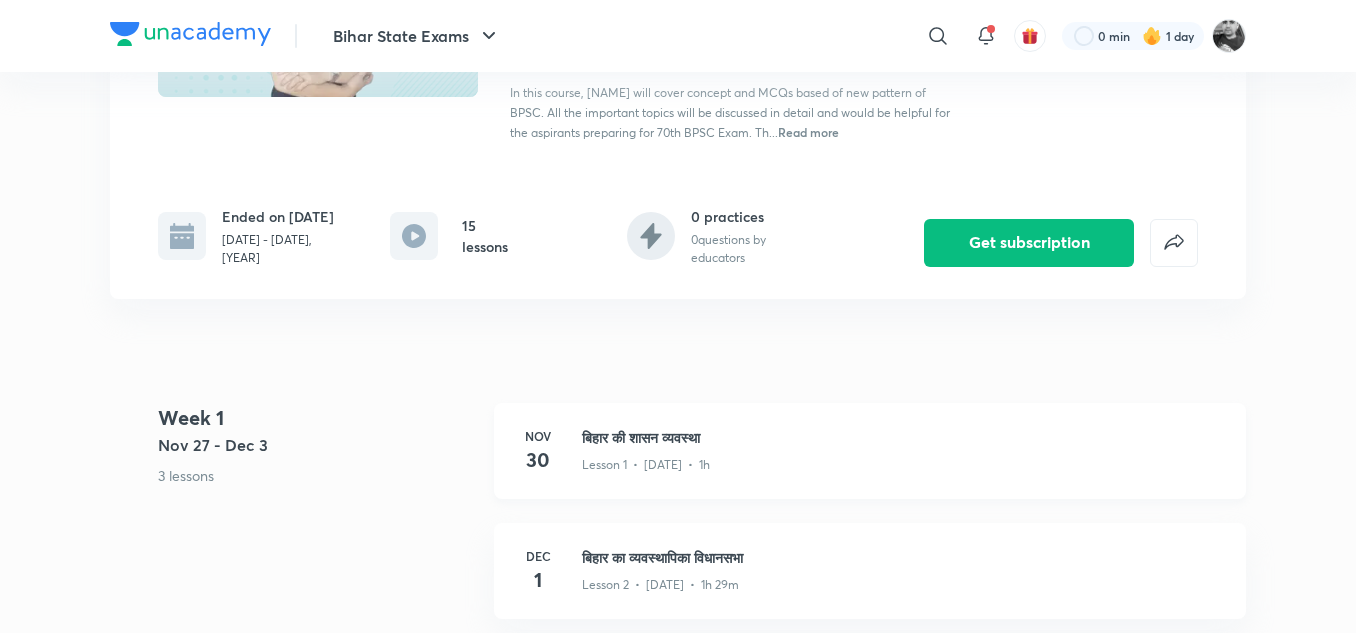 click on "Nov 30 बिहार की शासन व्यवस्था Lesson 1  •  Nov 30  •  1h" at bounding box center [870, 451] 